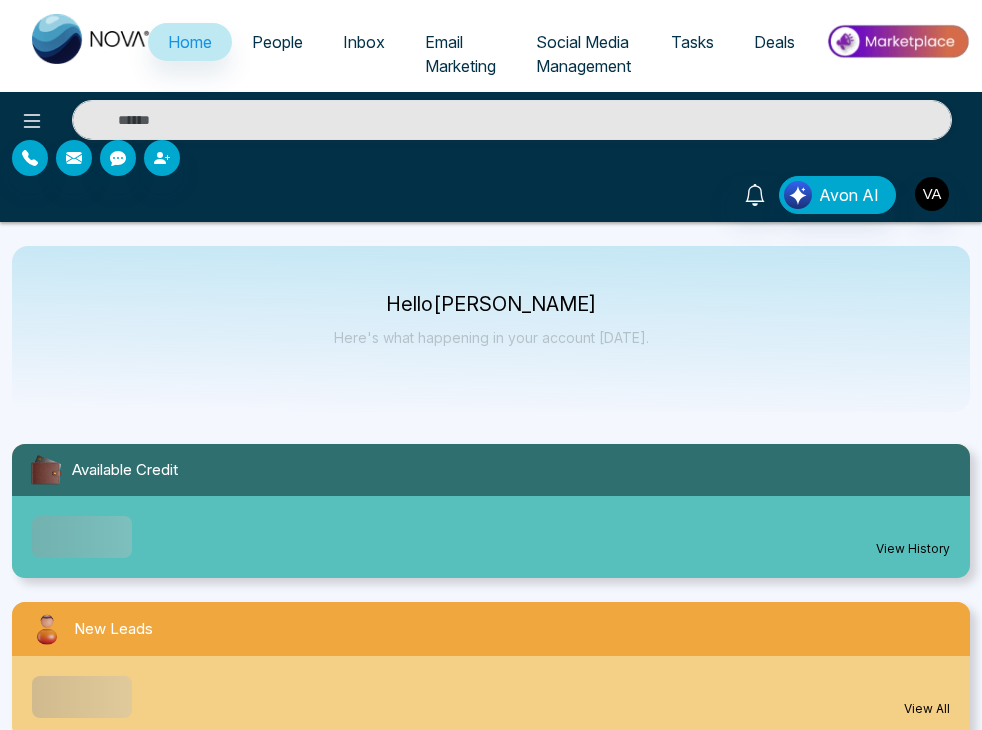 select on "*" 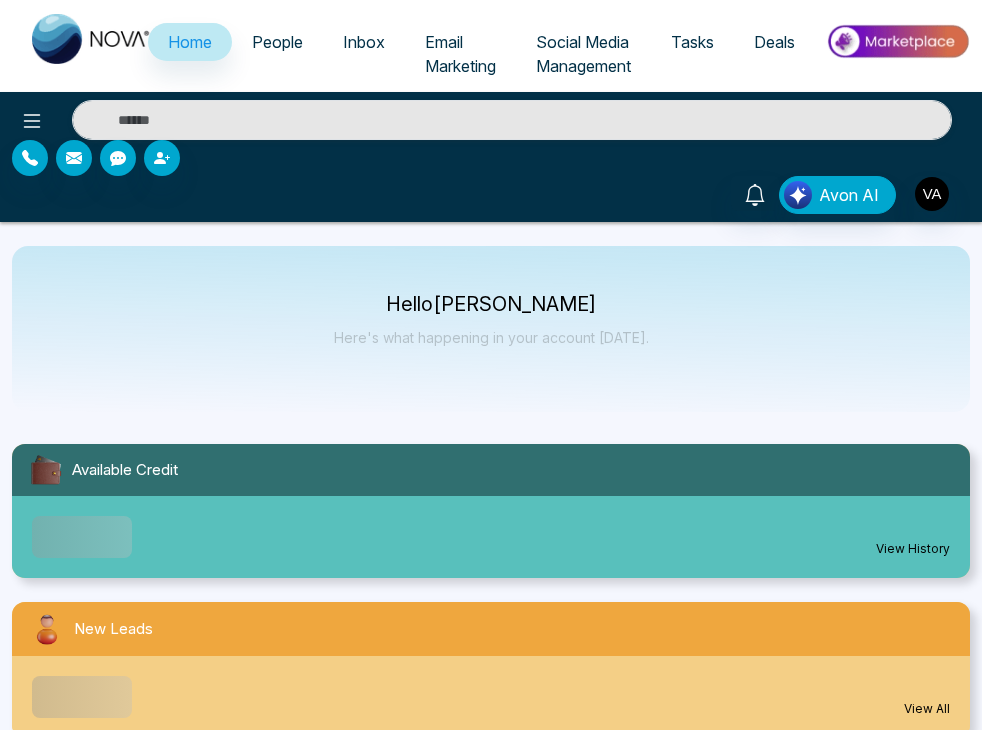 select on "*" 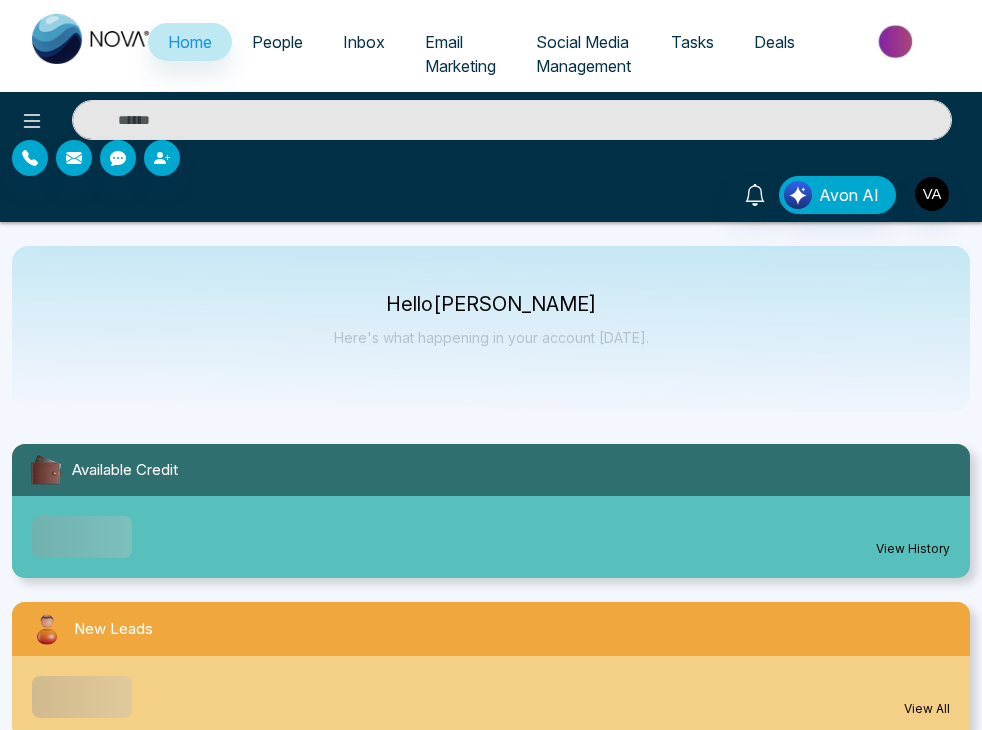 scroll, scrollTop: 0, scrollLeft: 0, axis: both 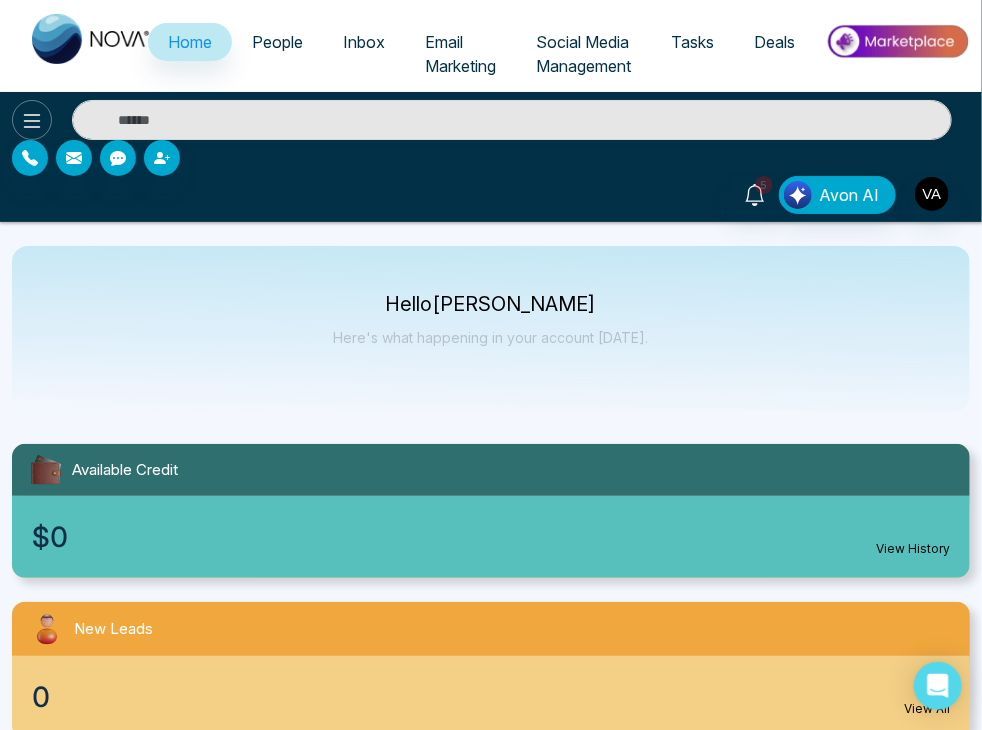 click 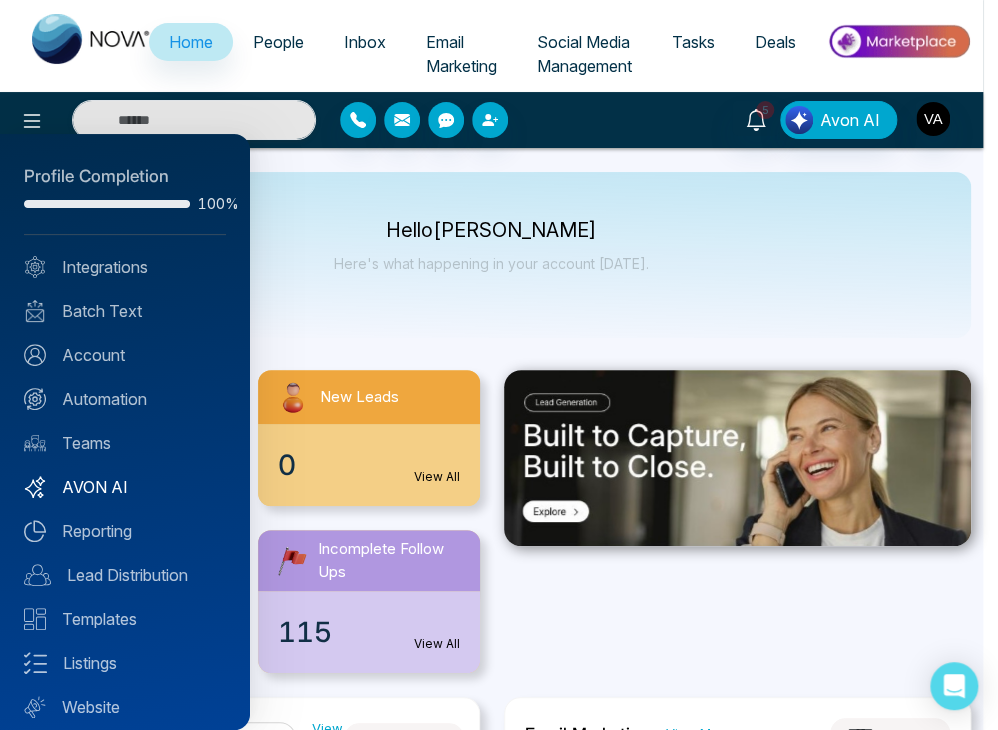 click on "AVON AI" at bounding box center (125, 487) 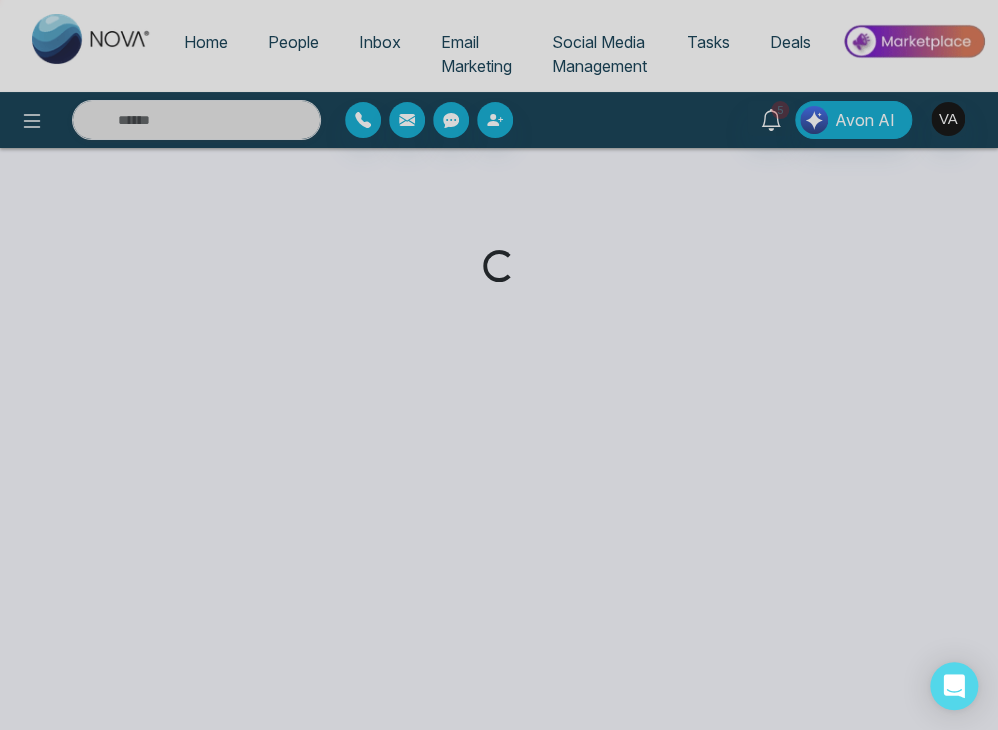 click on "Loading..." at bounding box center (499, 365) 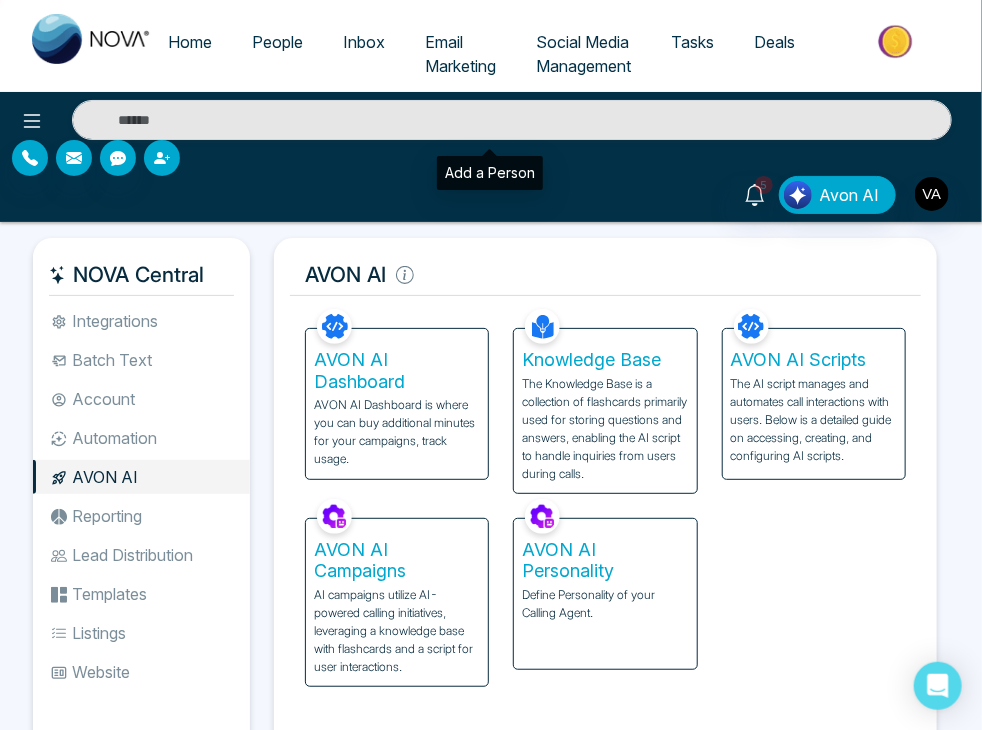 click at bounding box center (162, 158) 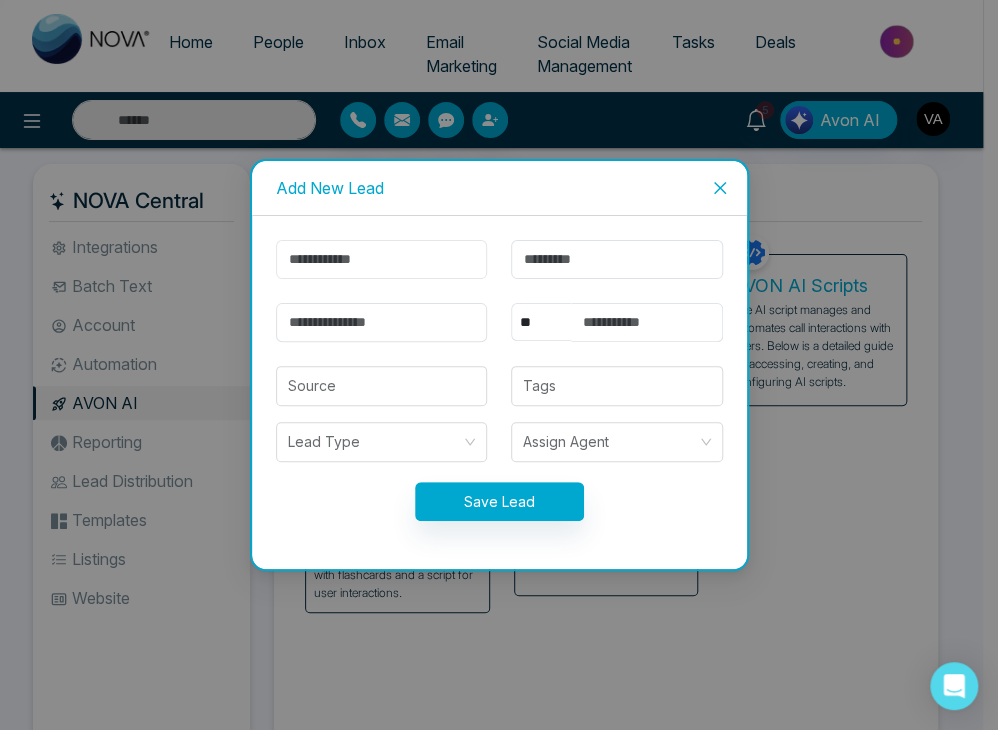 click at bounding box center [382, 259] 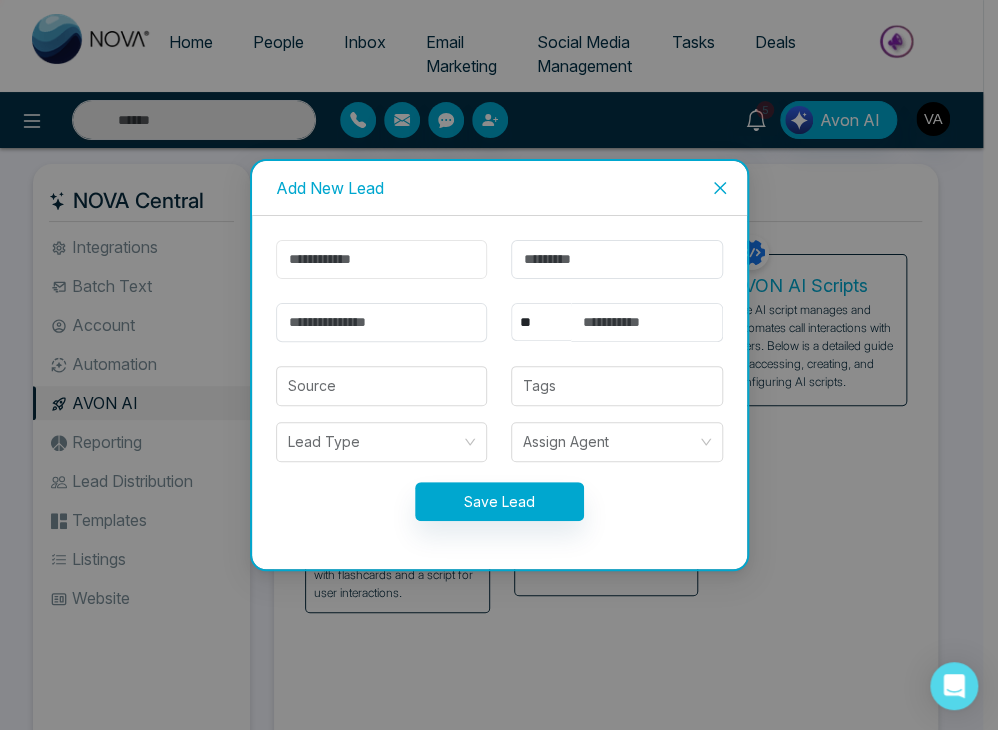 type on "*******" 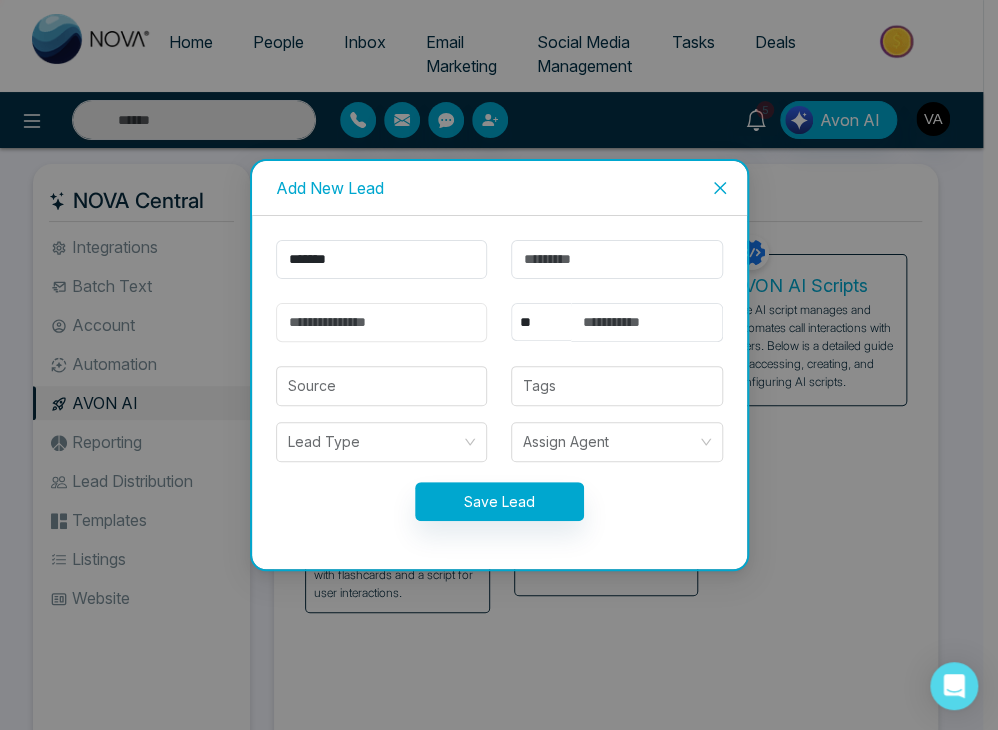 click at bounding box center [382, 322] 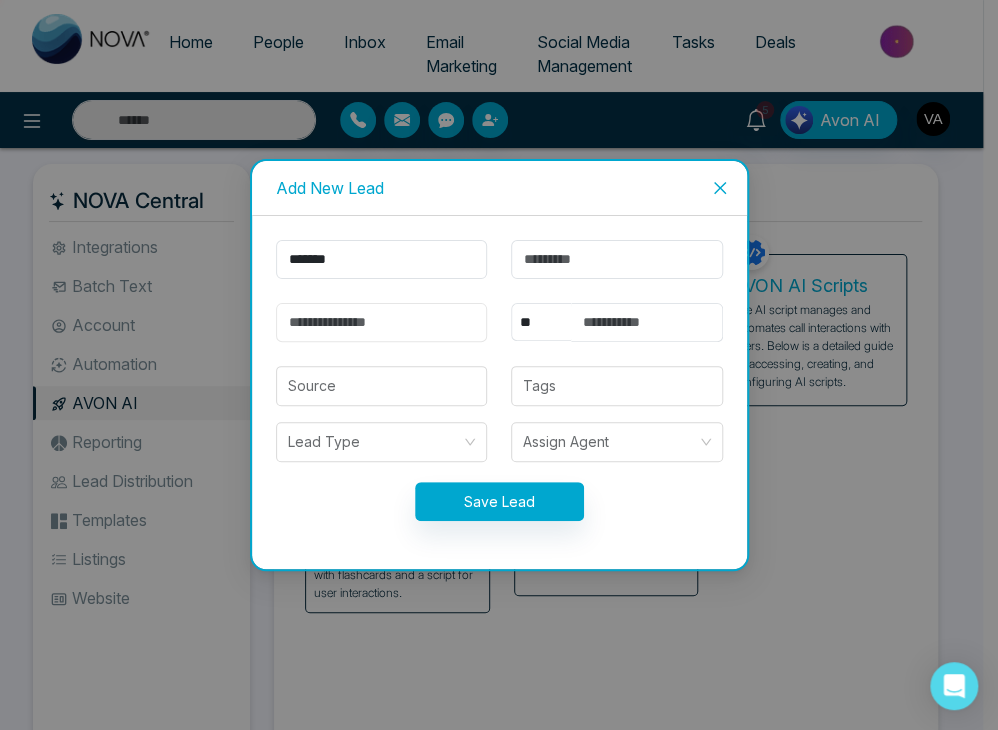 type on "**********" 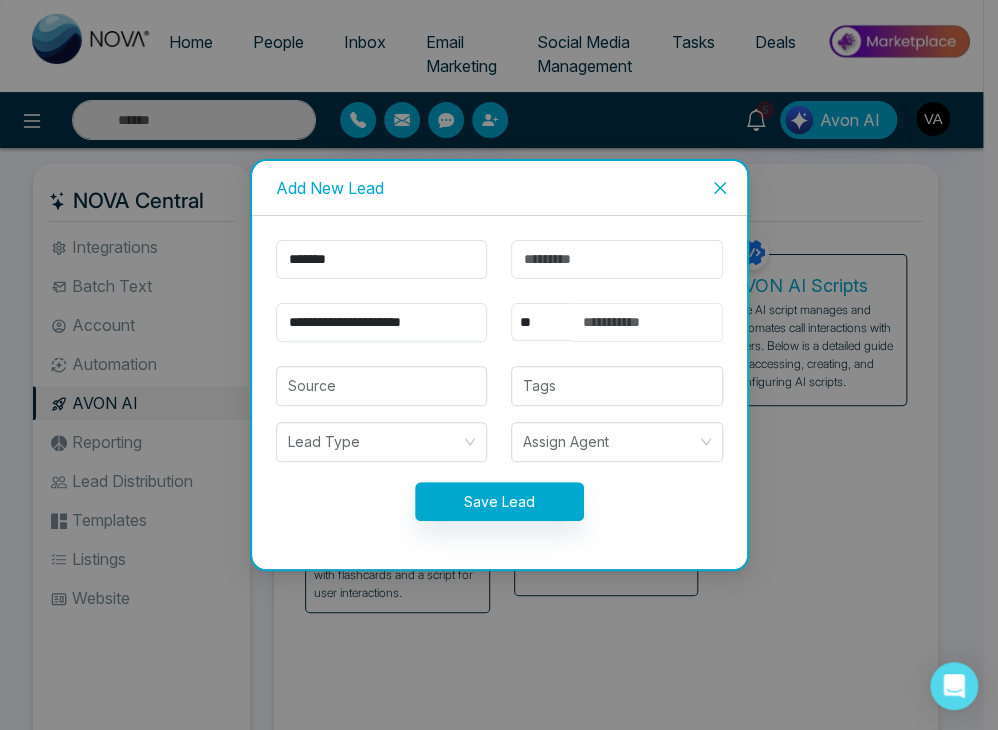 click at bounding box center [647, 322] 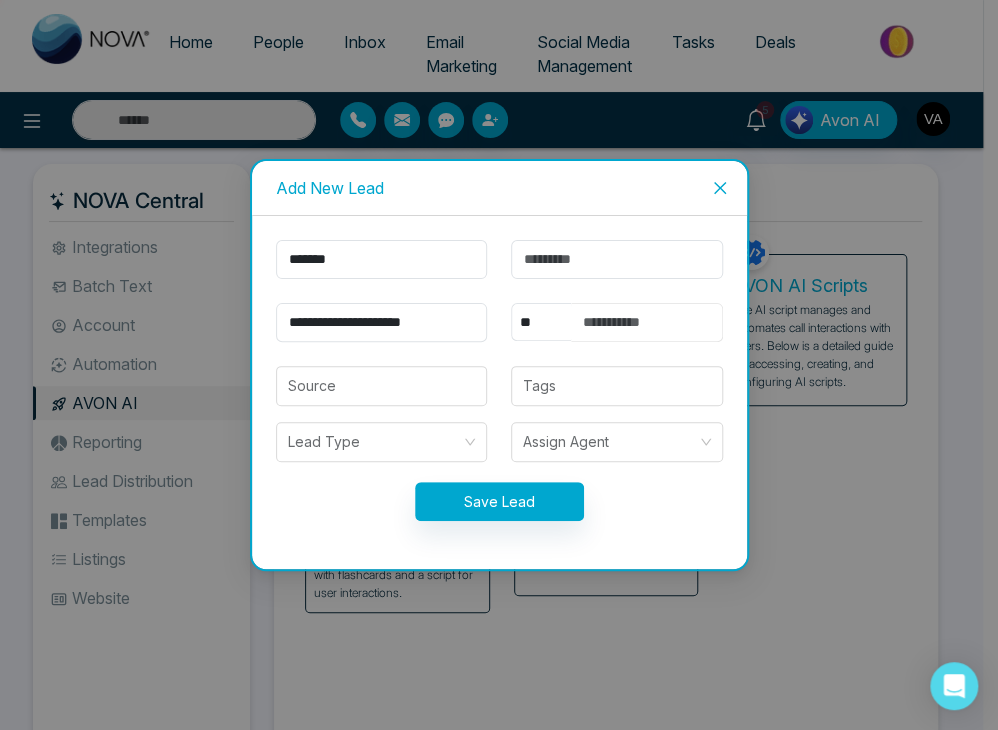 type on "**********" 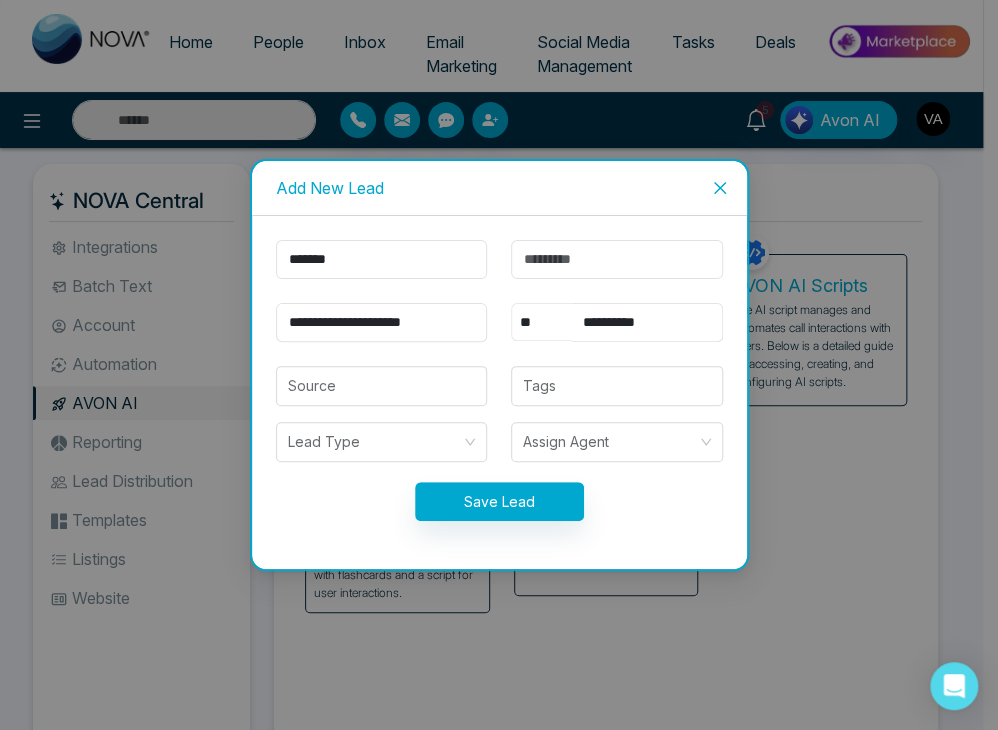 click on "** **** *** *** *** **** ***" at bounding box center (541, 322) 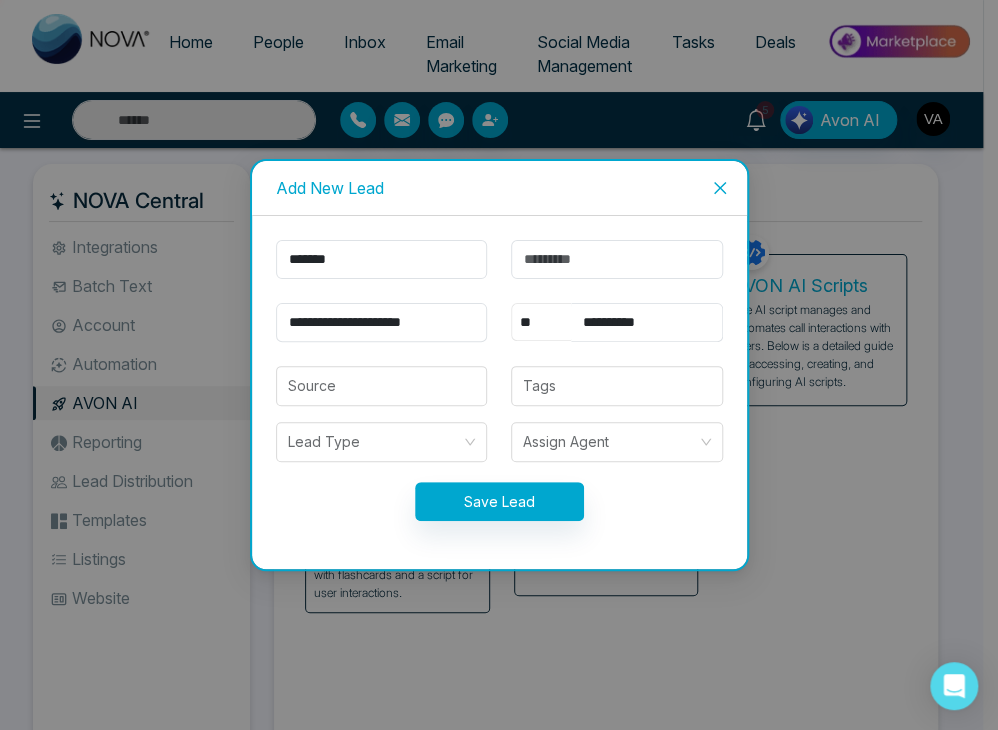 select on "***" 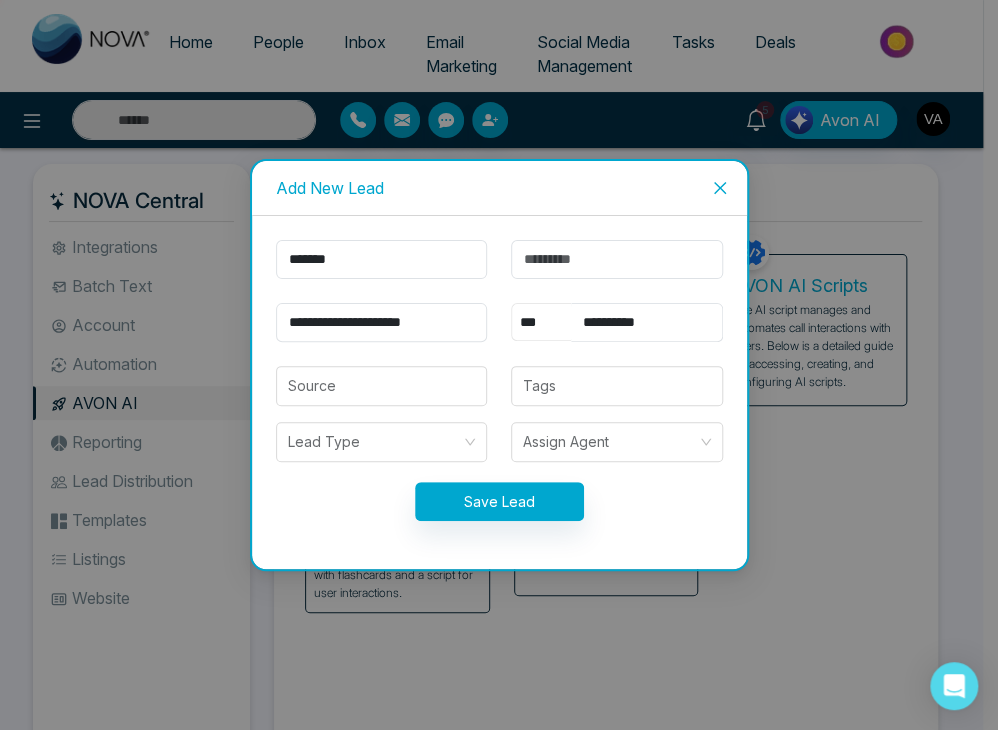 click on "** **** *** *** *** **** ***" at bounding box center [541, 322] 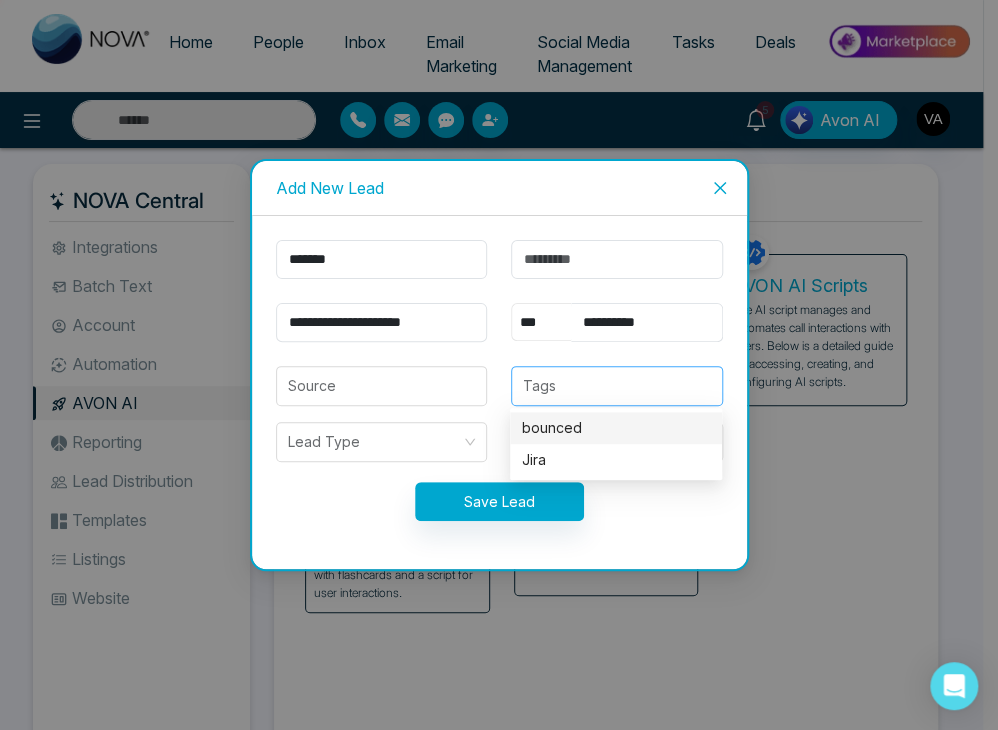click at bounding box center (617, 386) 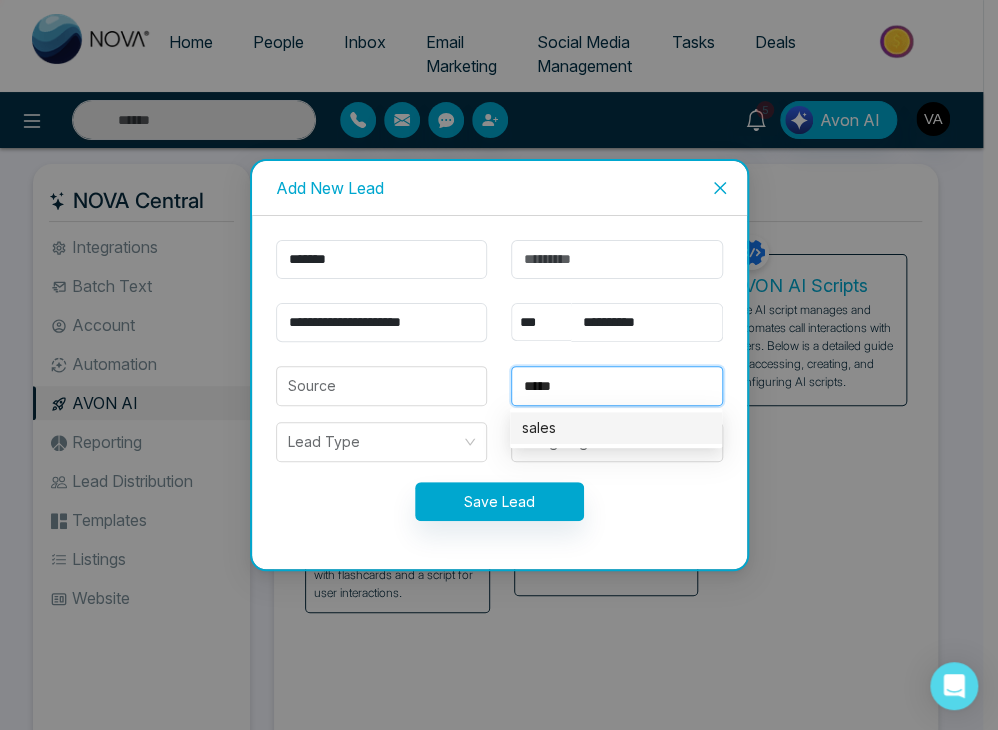 type on "******" 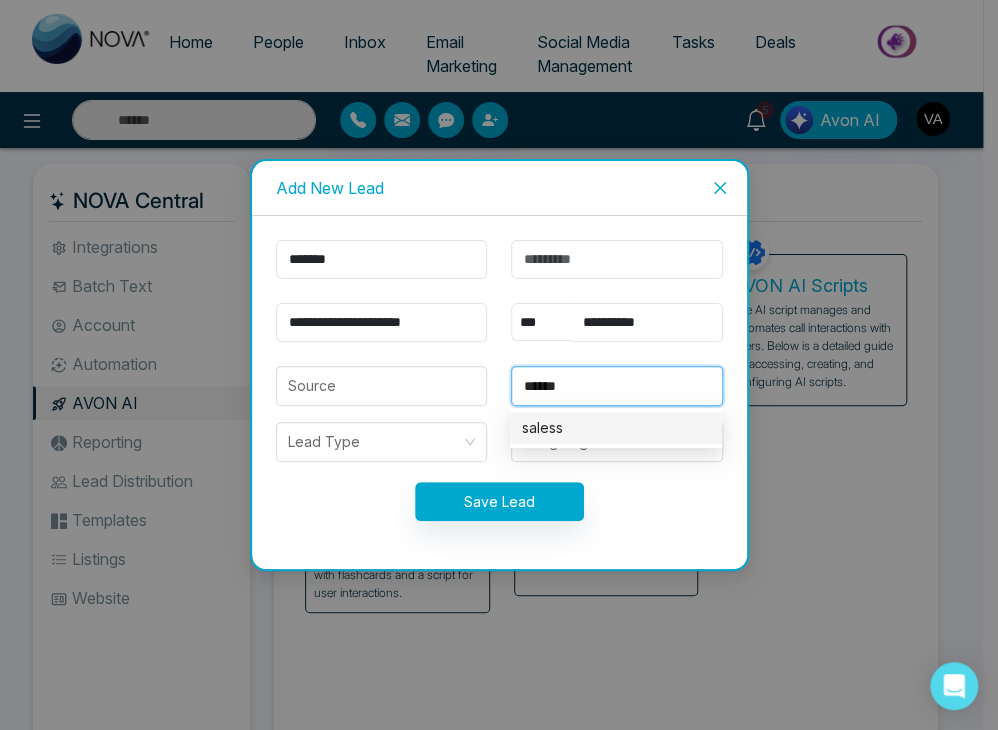 click on "saless" at bounding box center (616, 428) 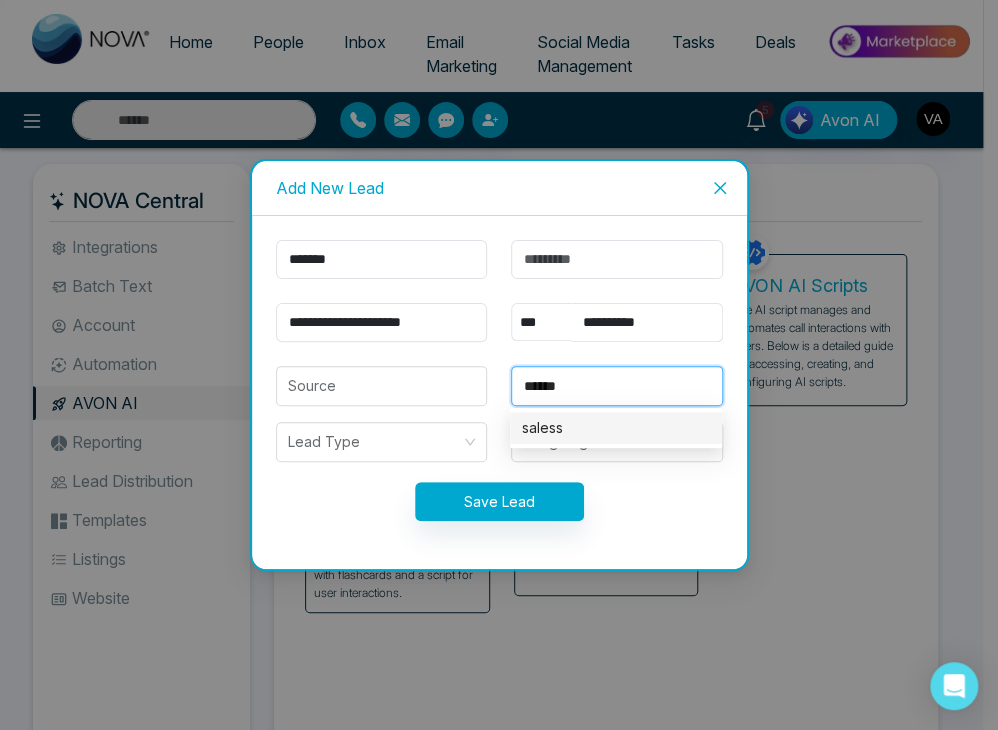 type 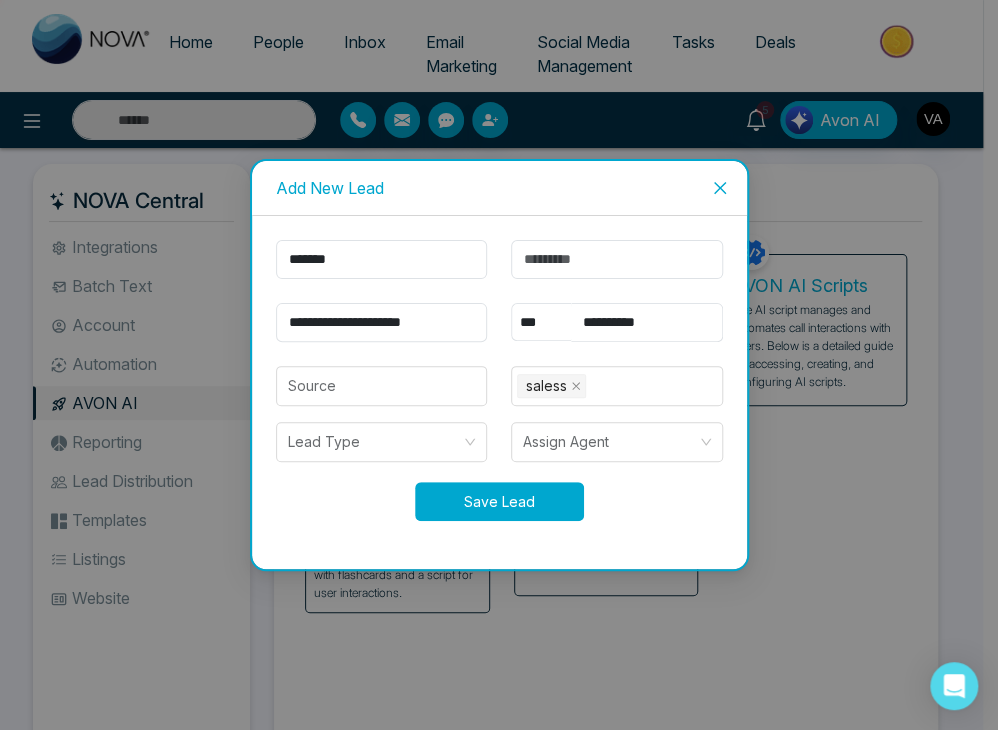 click on "Save Lead" at bounding box center [499, 501] 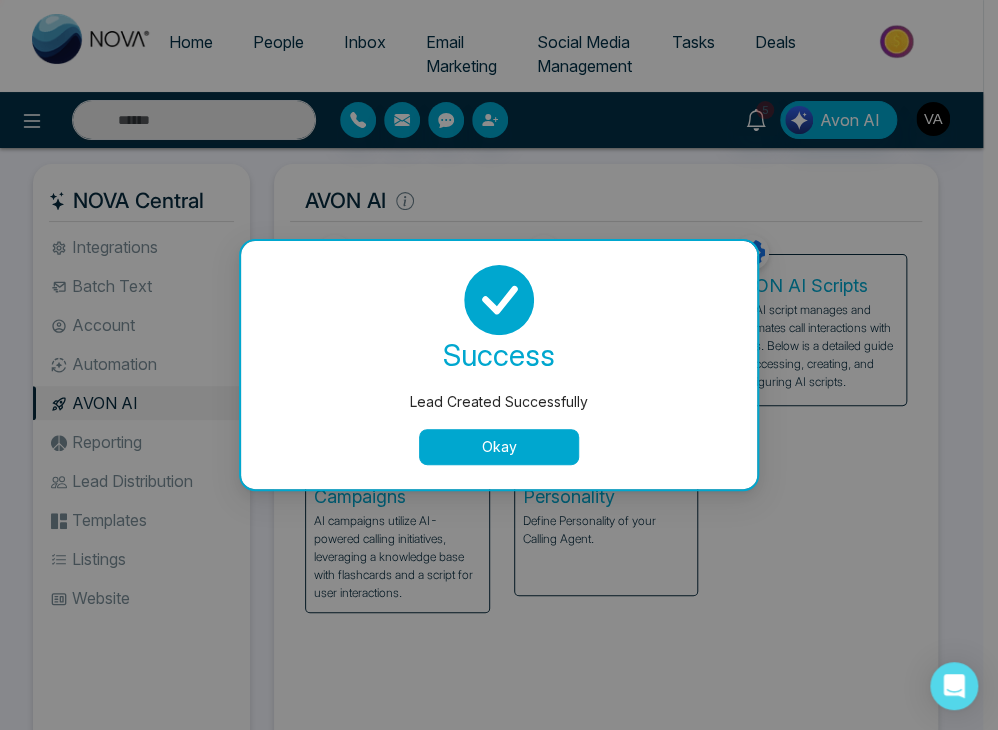 click on "Okay" at bounding box center (499, 447) 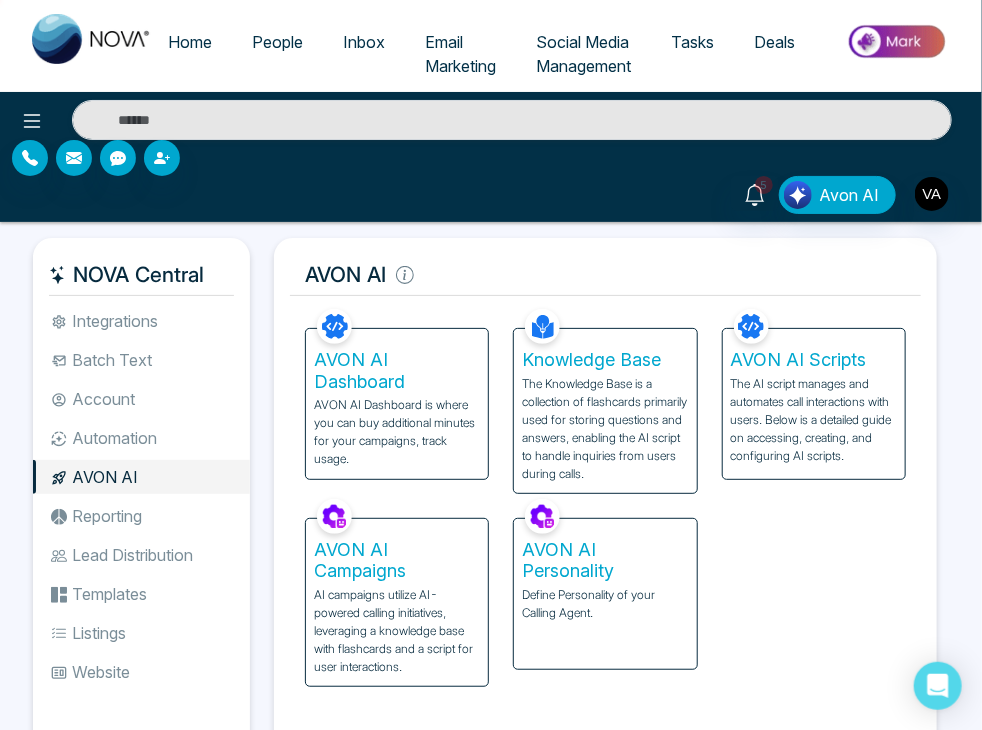click on "AVON AI Campaigns" at bounding box center (397, 560) 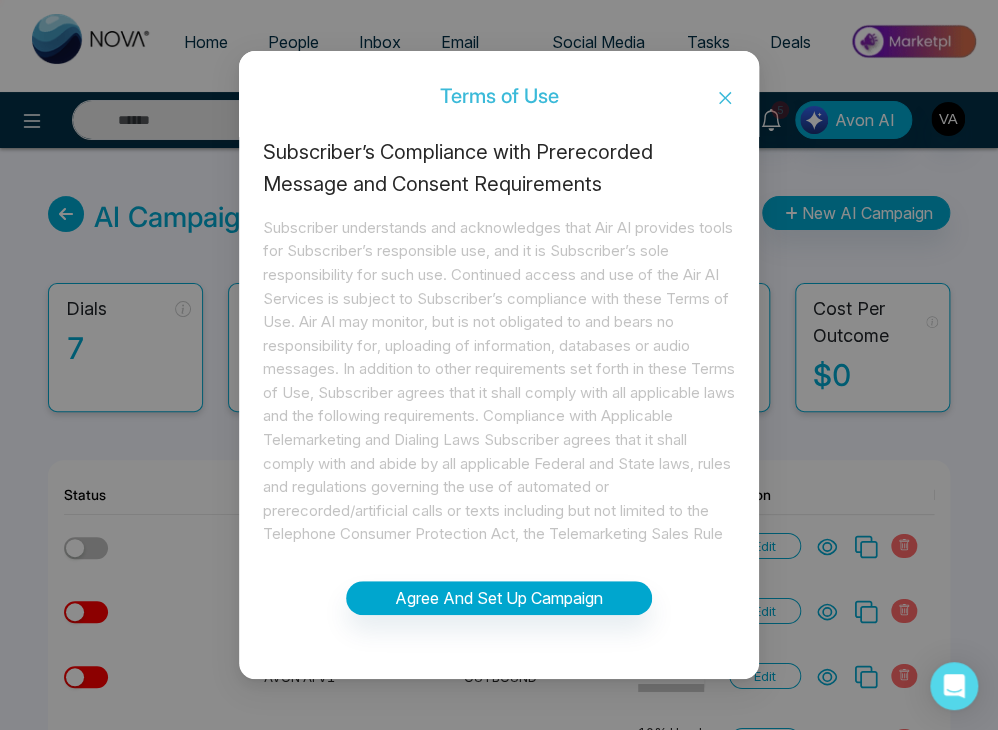 click 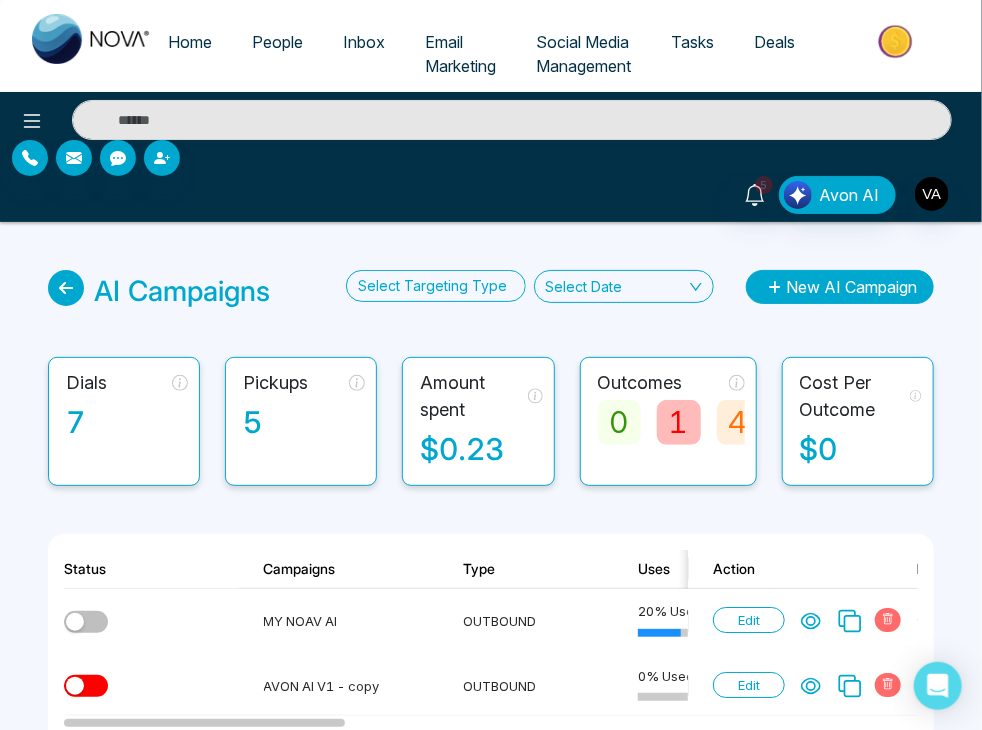 click on "New AI Campaign" at bounding box center (840, 287) 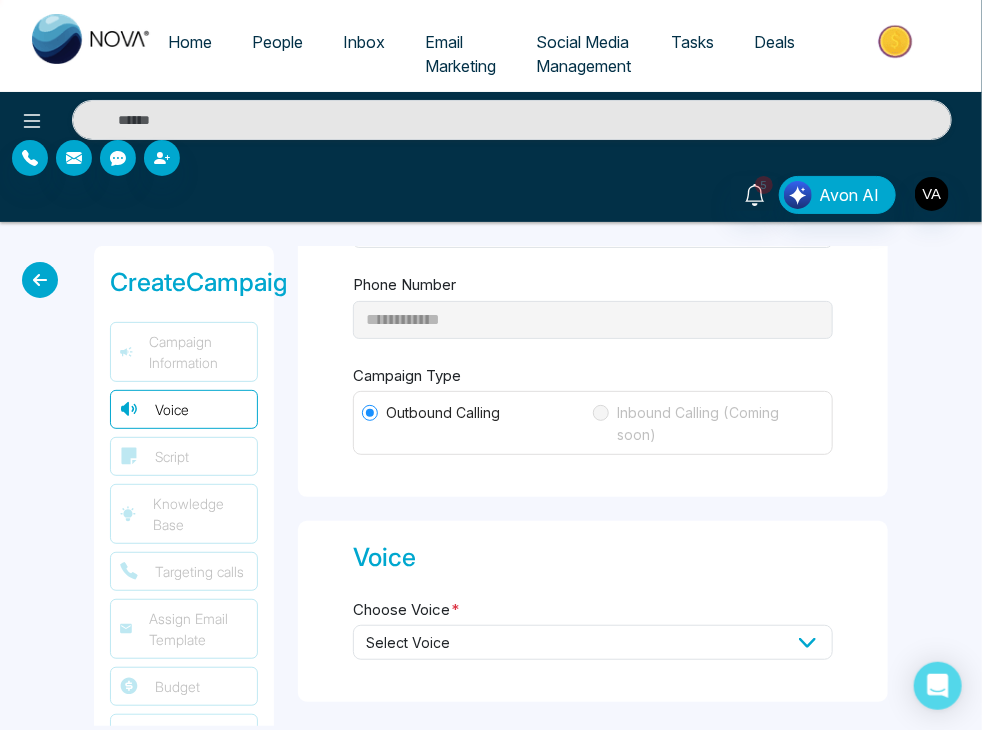 scroll, scrollTop: 0, scrollLeft: 0, axis: both 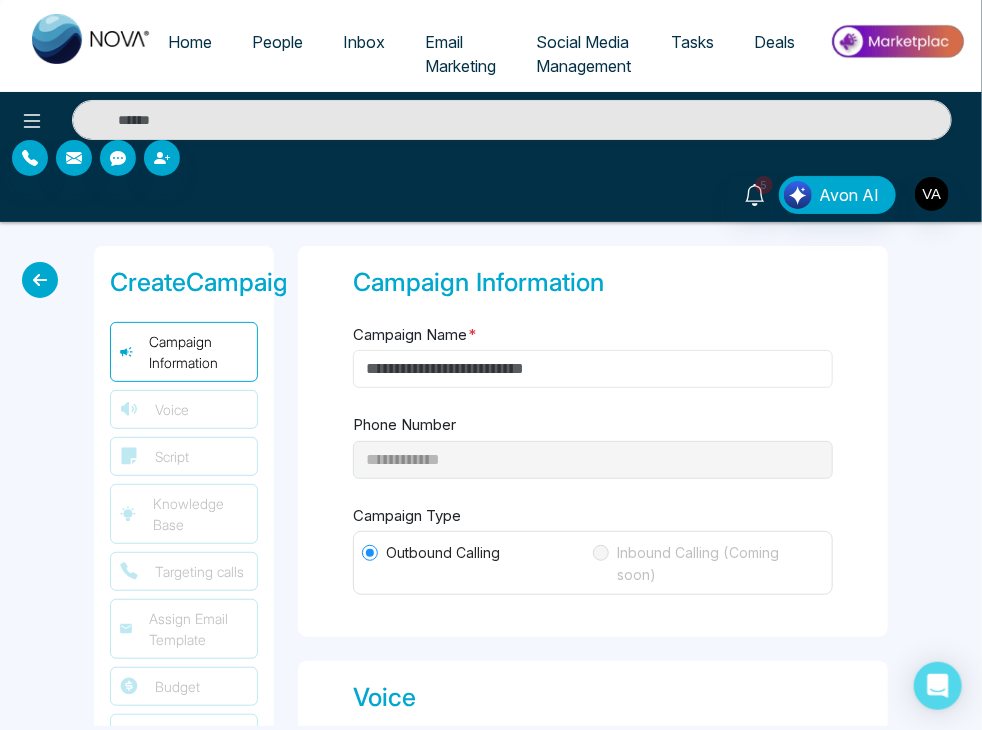 click on "Campaign Name  *" at bounding box center [593, 369] 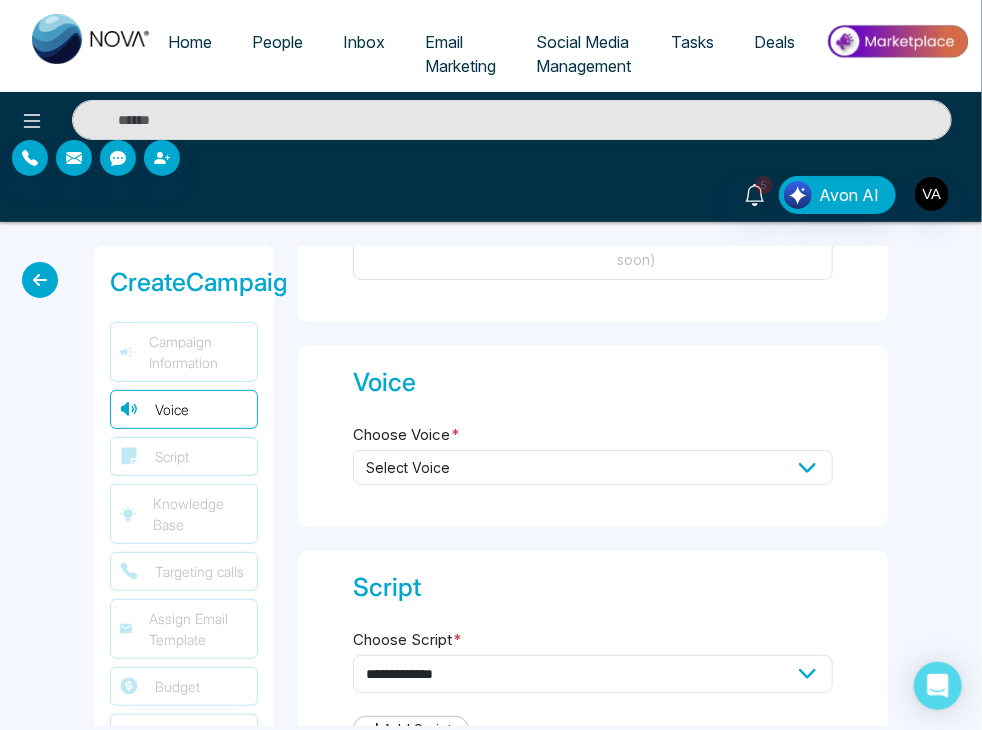 scroll, scrollTop: 336, scrollLeft: 0, axis: vertical 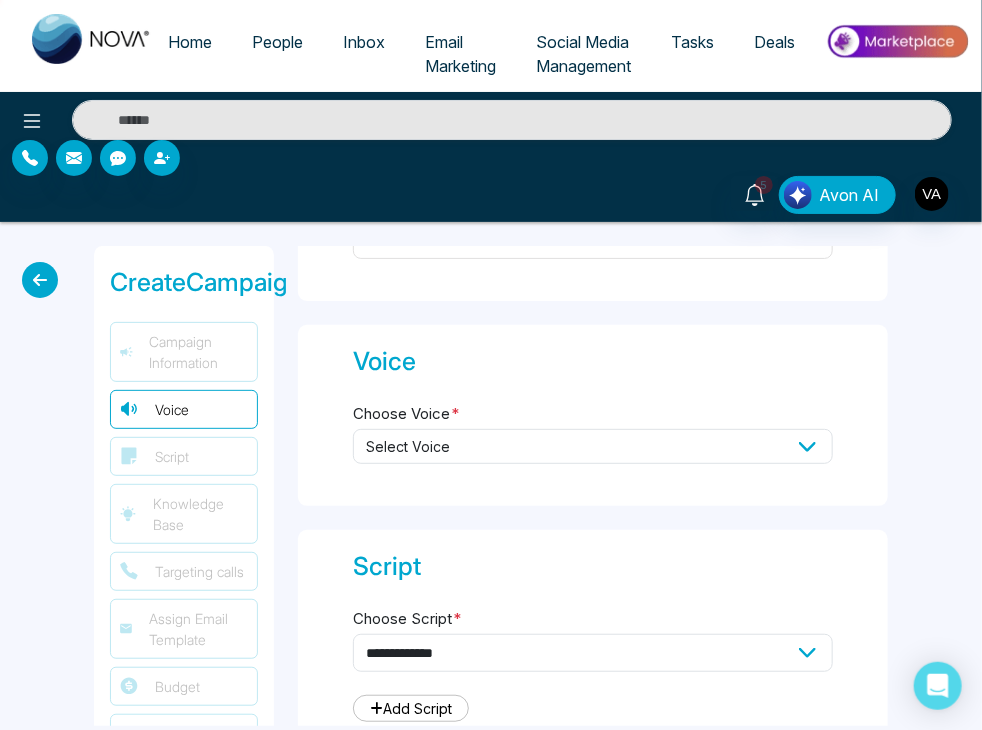 type on "*******" 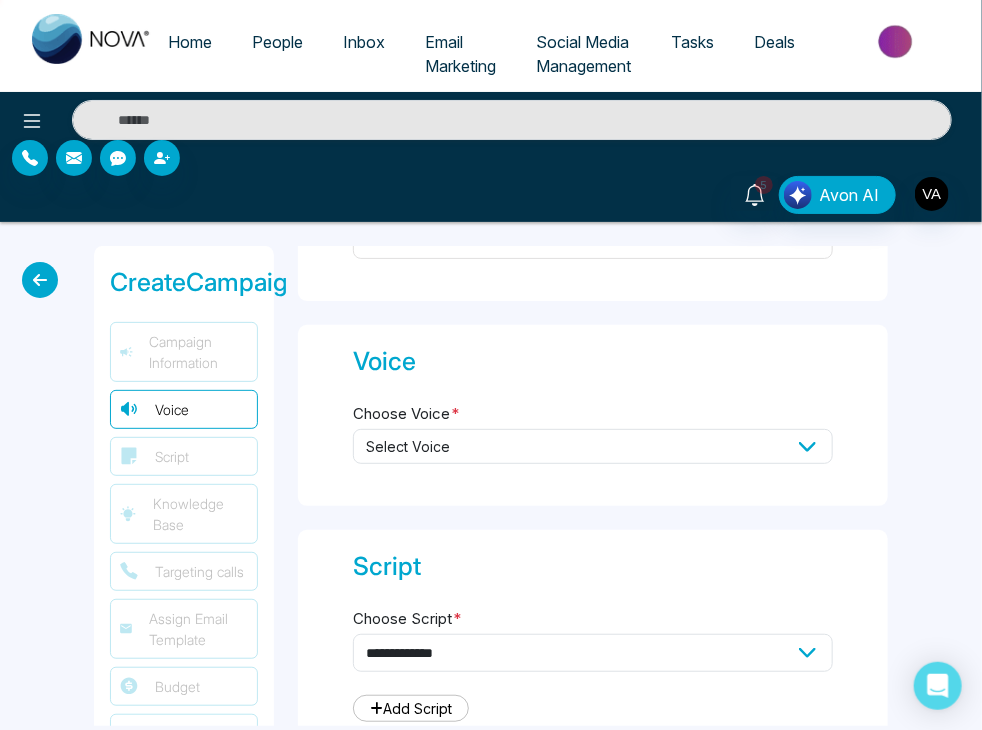 click on "Select Voice" at bounding box center (593, 446) 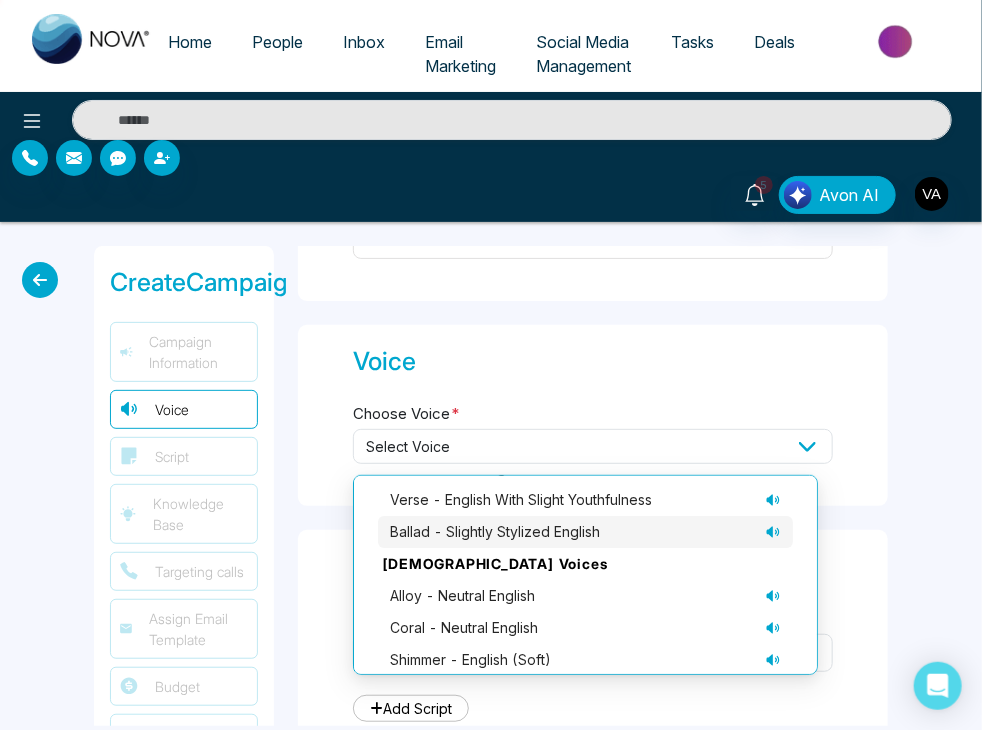 scroll, scrollTop: 100, scrollLeft: 0, axis: vertical 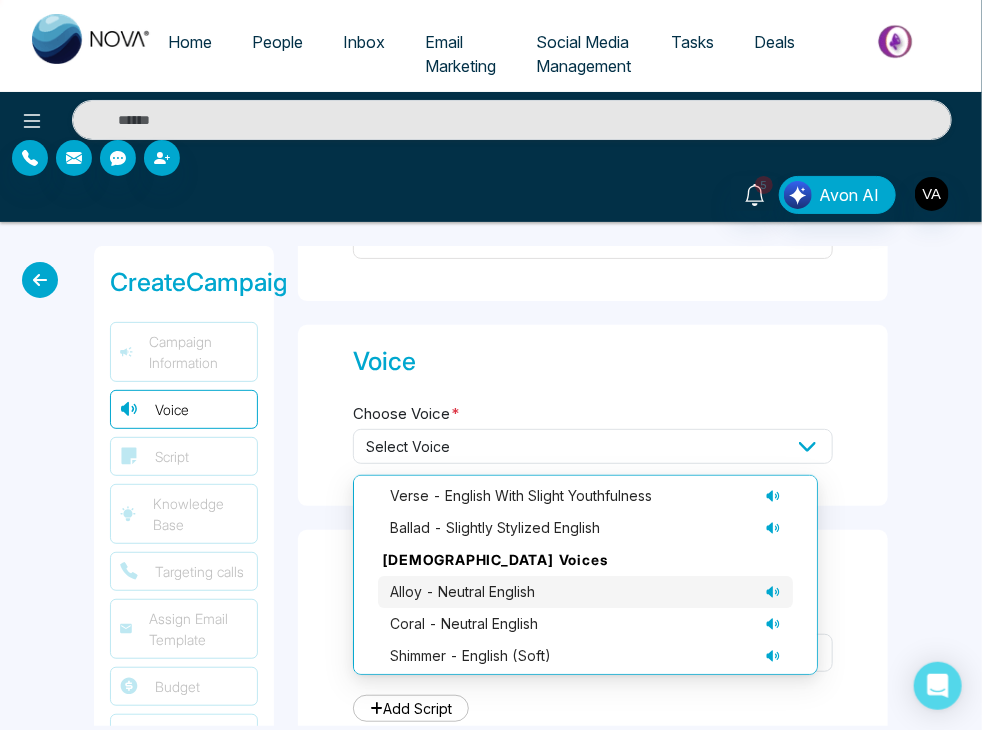 click on "alloy - neutral English" at bounding box center [462, 592] 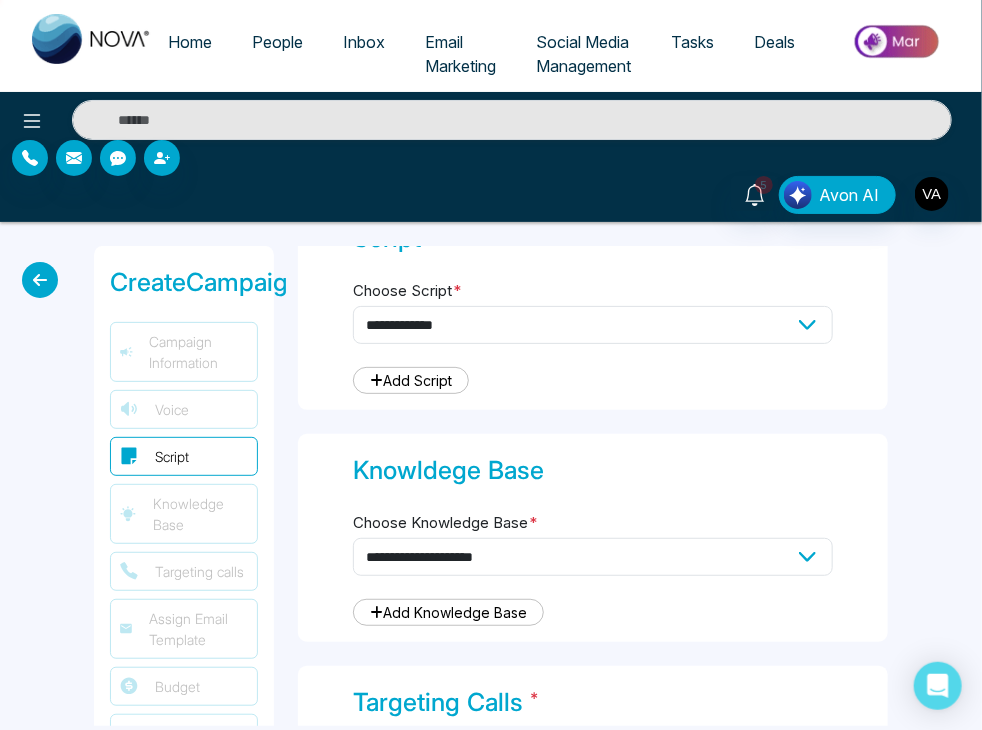 scroll, scrollTop: 680, scrollLeft: 0, axis: vertical 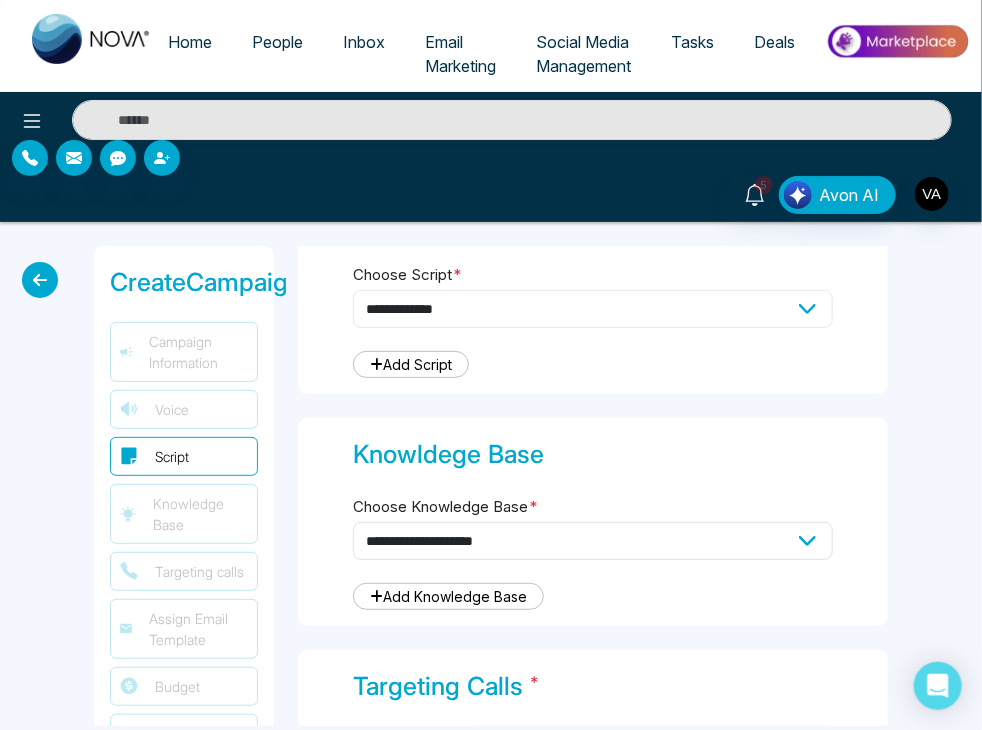 click on "**********" at bounding box center (593, 309) 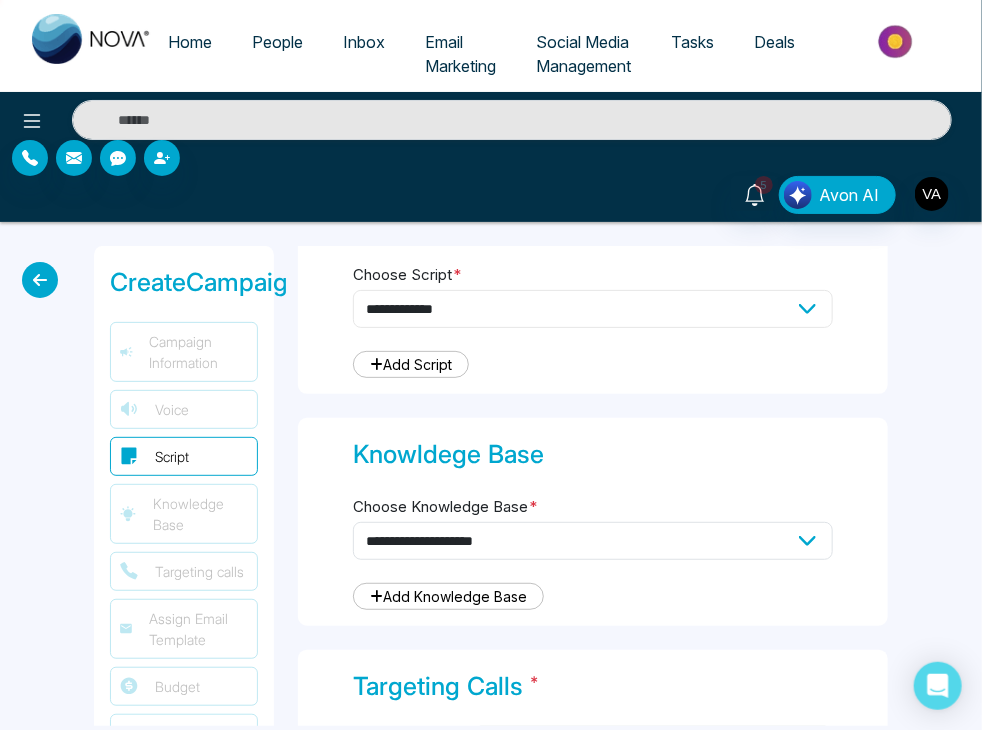 select on "***" 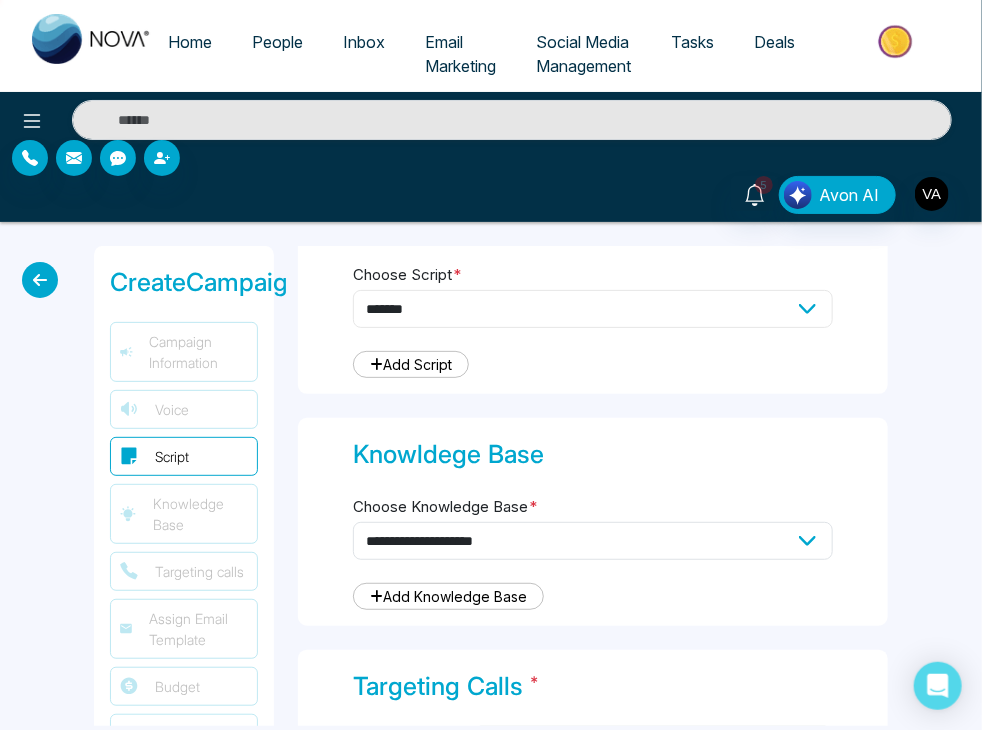 click on "**********" at bounding box center [593, 309] 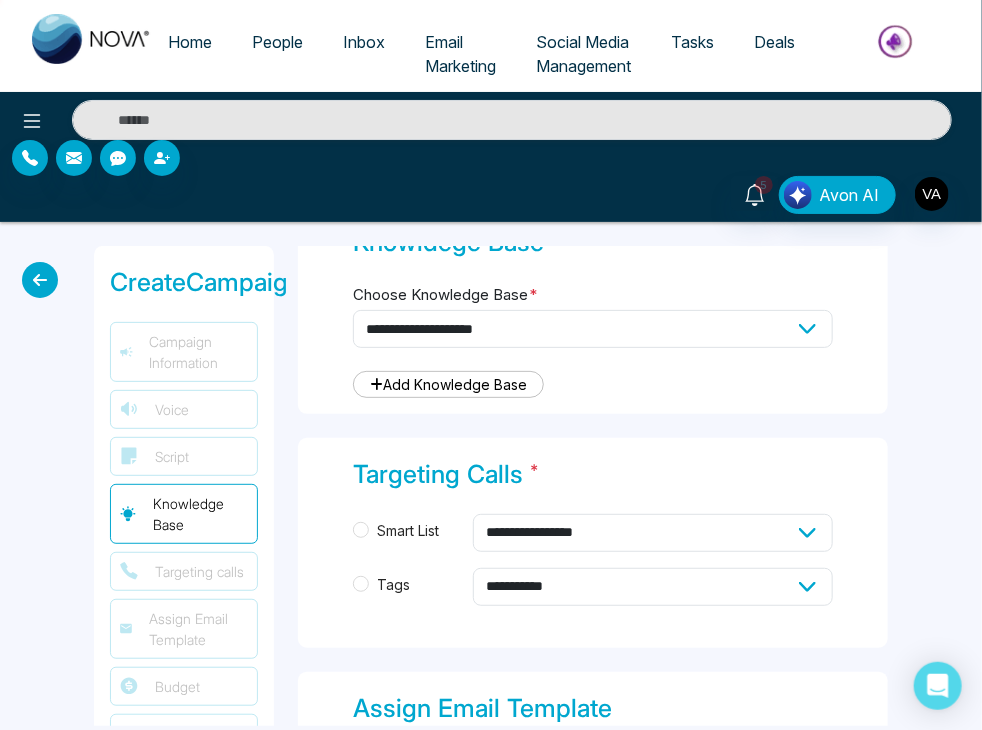 scroll, scrollTop: 2227, scrollLeft: 0, axis: vertical 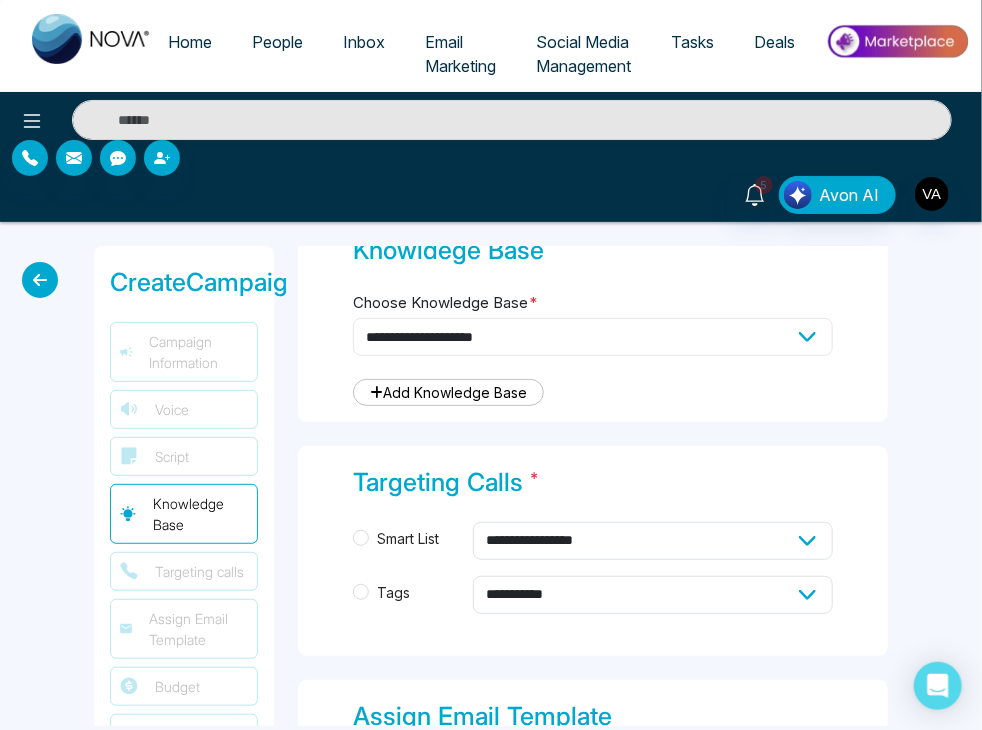 click on "**********" at bounding box center (593, 337) 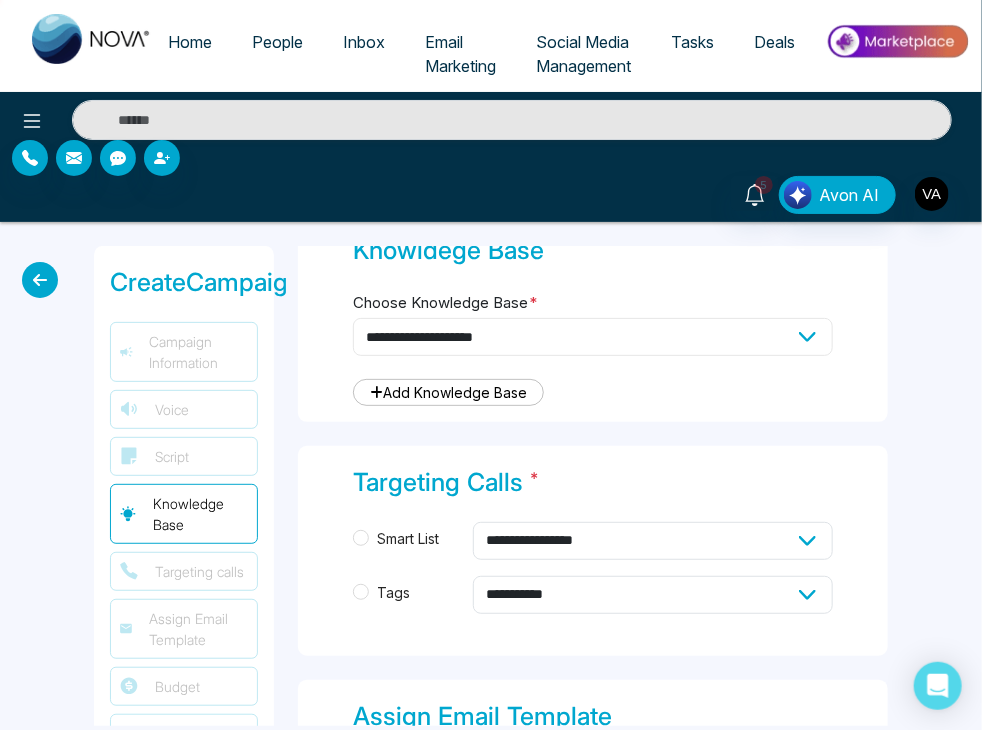 select on "***" 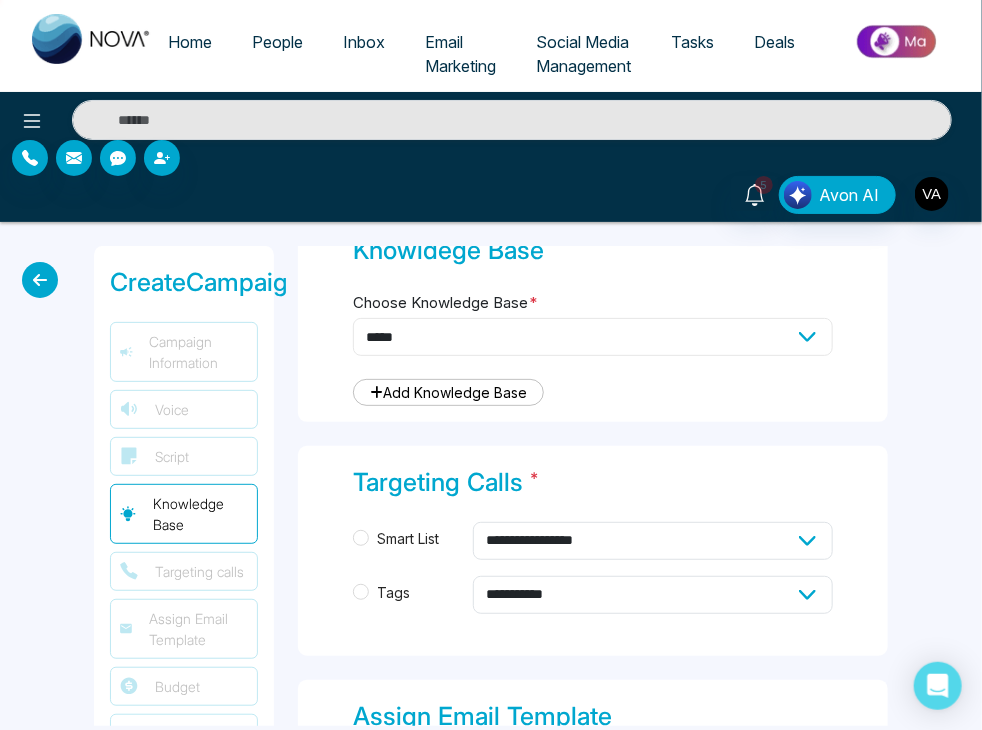 click on "**********" at bounding box center [593, 337] 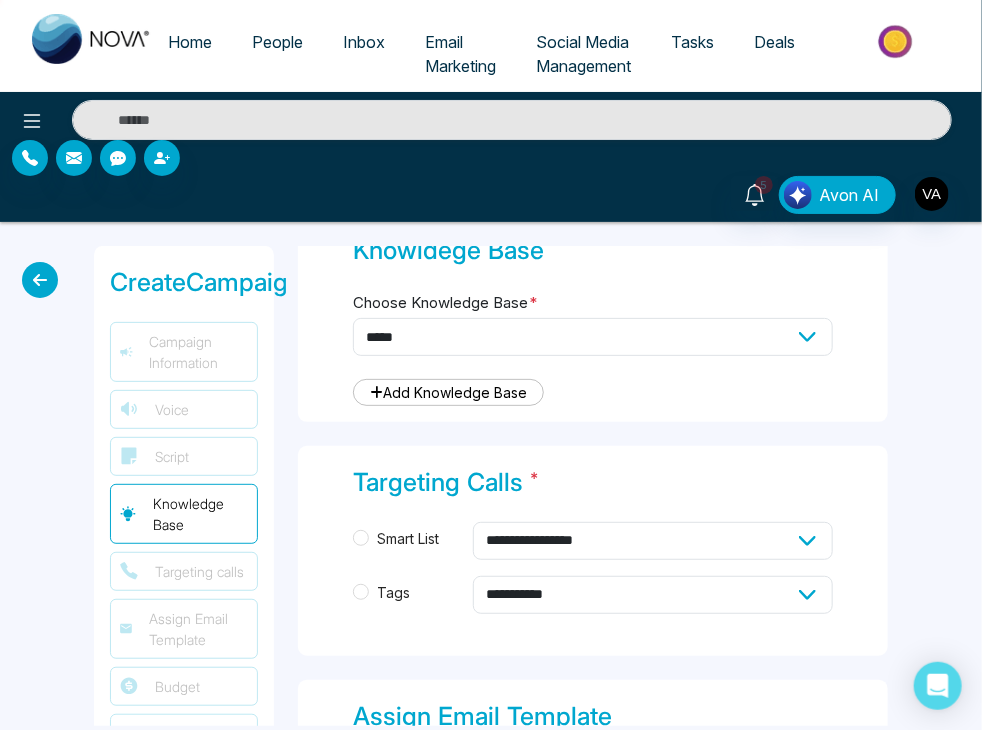 click on "Tags" at bounding box center [393, 593] 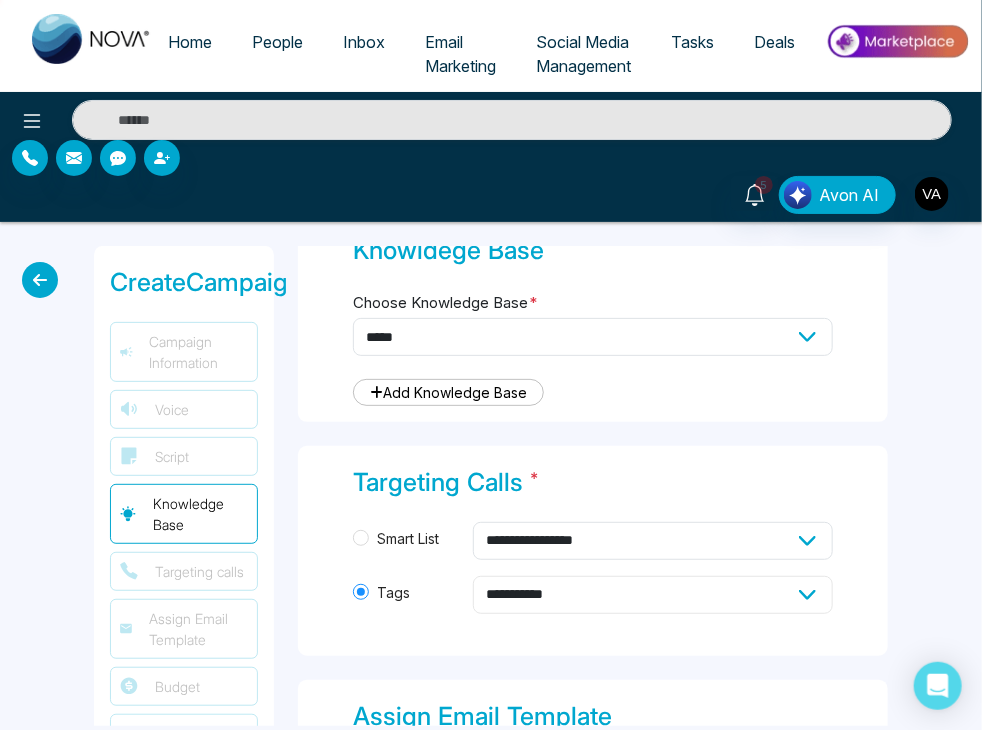click on "**********" at bounding box center (653, 595) 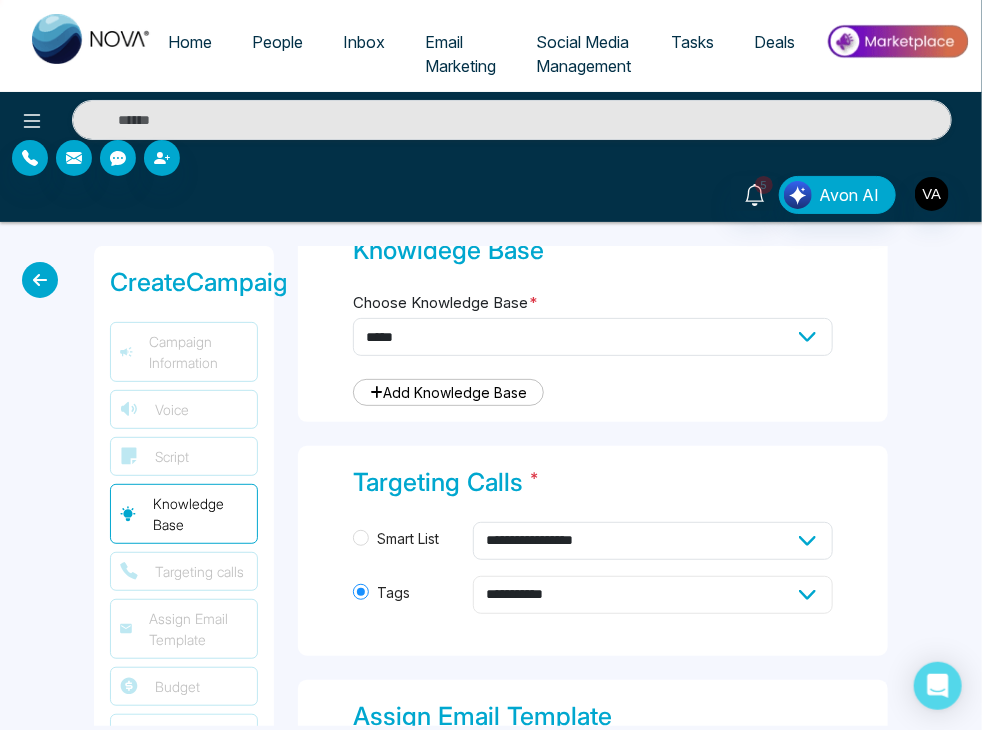 select on "*****" 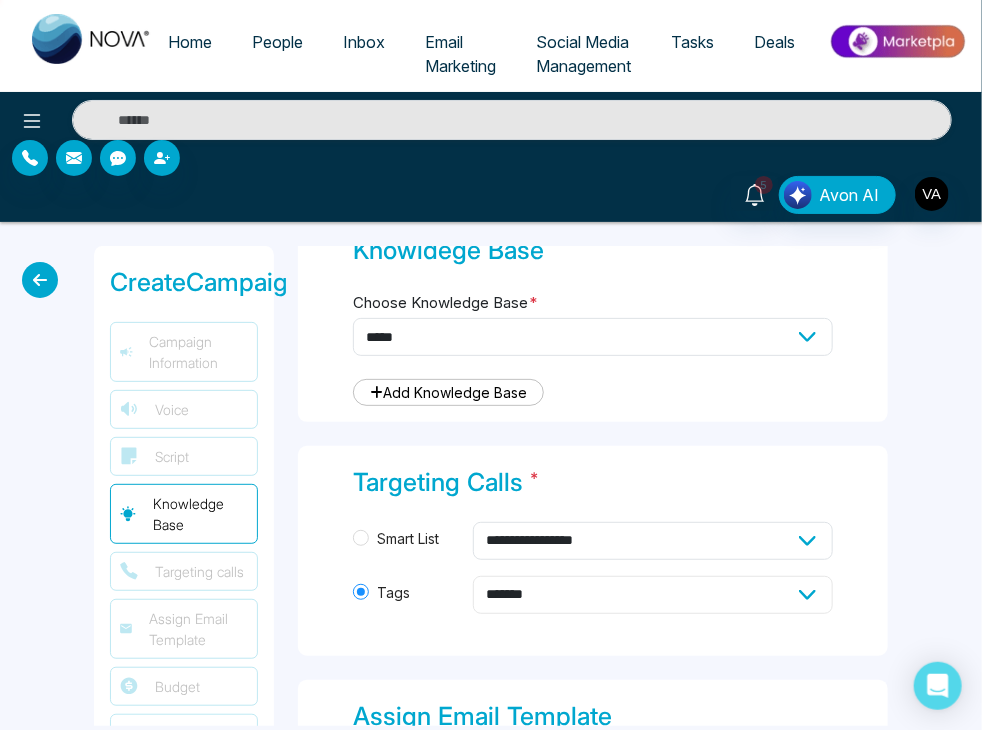 click on "**********" at bounding box center (653, 595) 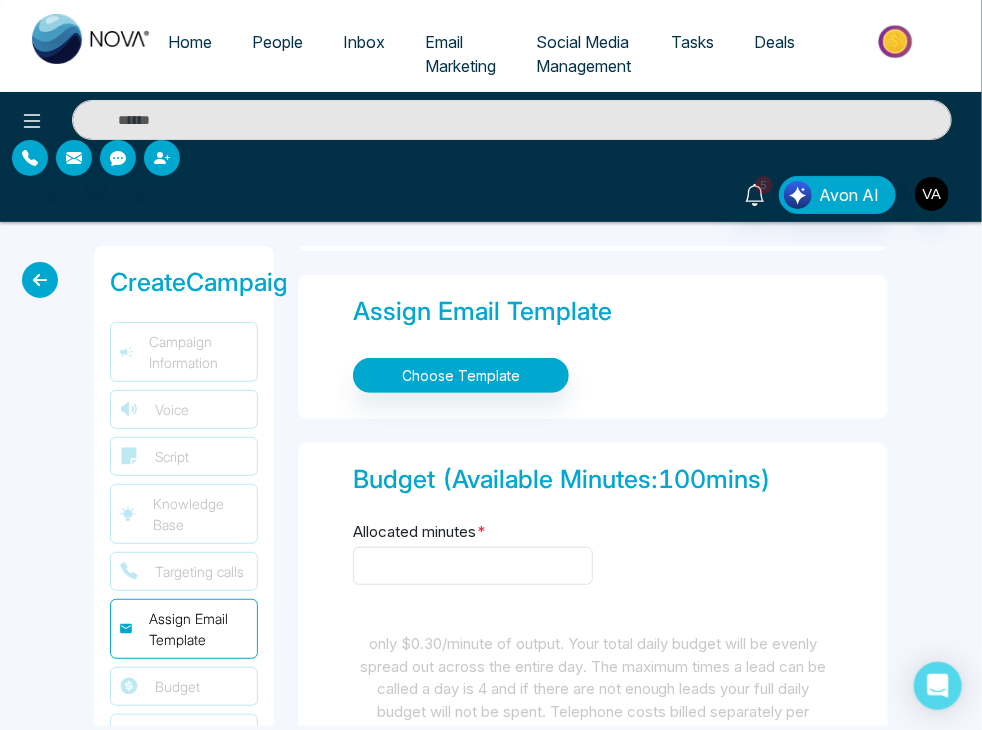 scroll, scrollTop: 2643, scrollLeft: 0, axis: vertical 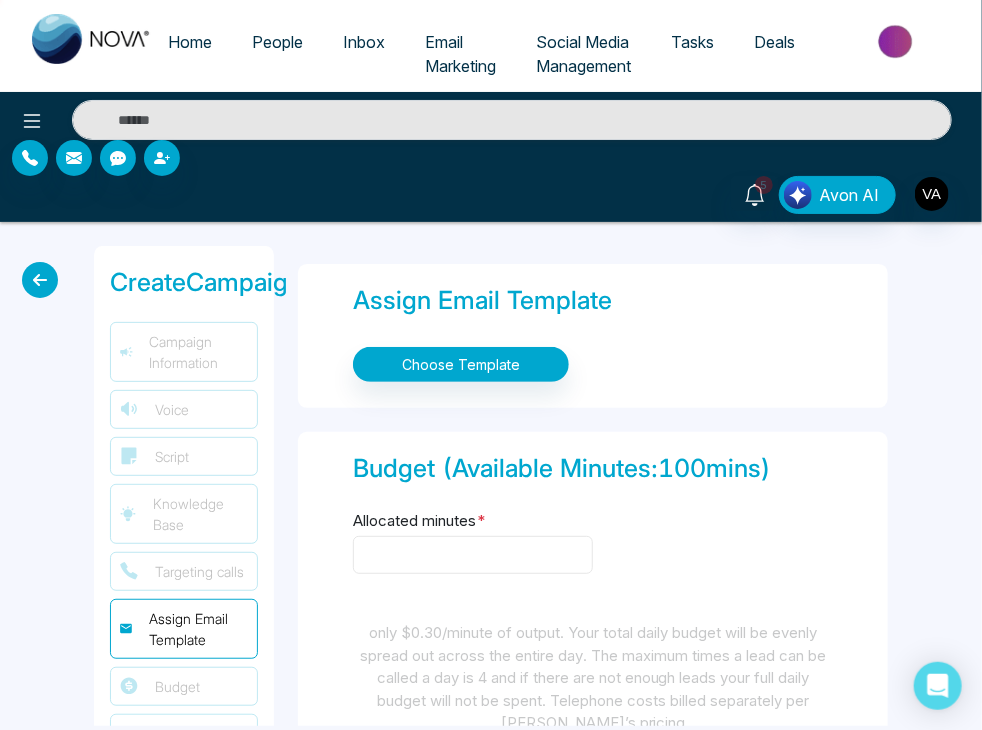 click on "Allocated minutes  *" at bounding box center (473, 555) 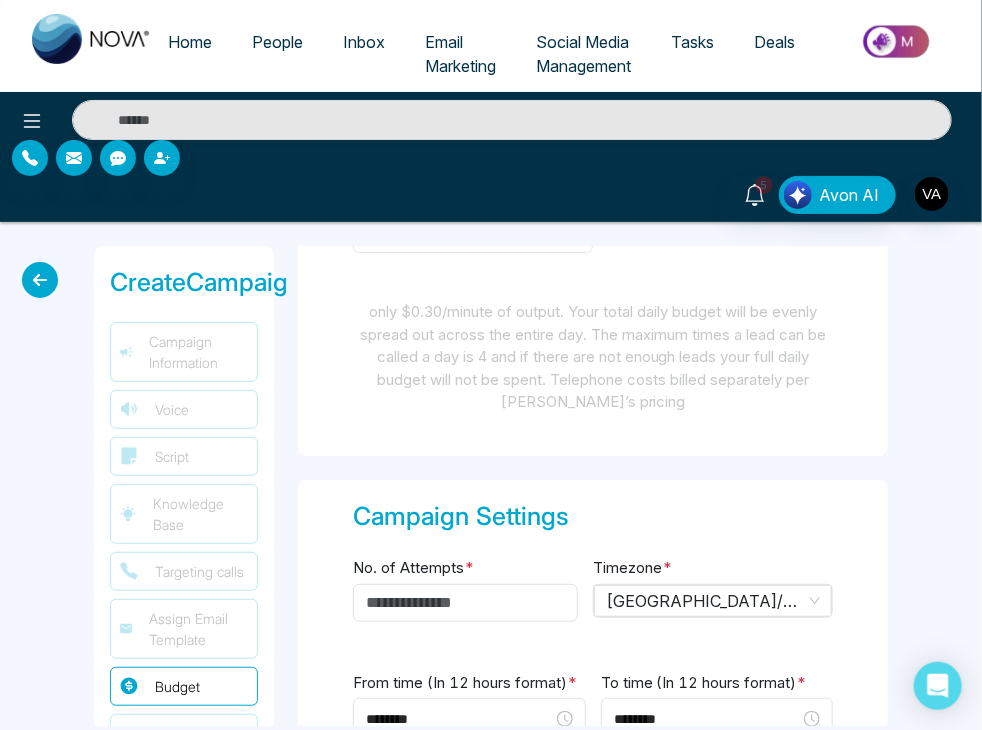 scroll, scrollTop: 2974, scrollLeft: 0, axis: vertical 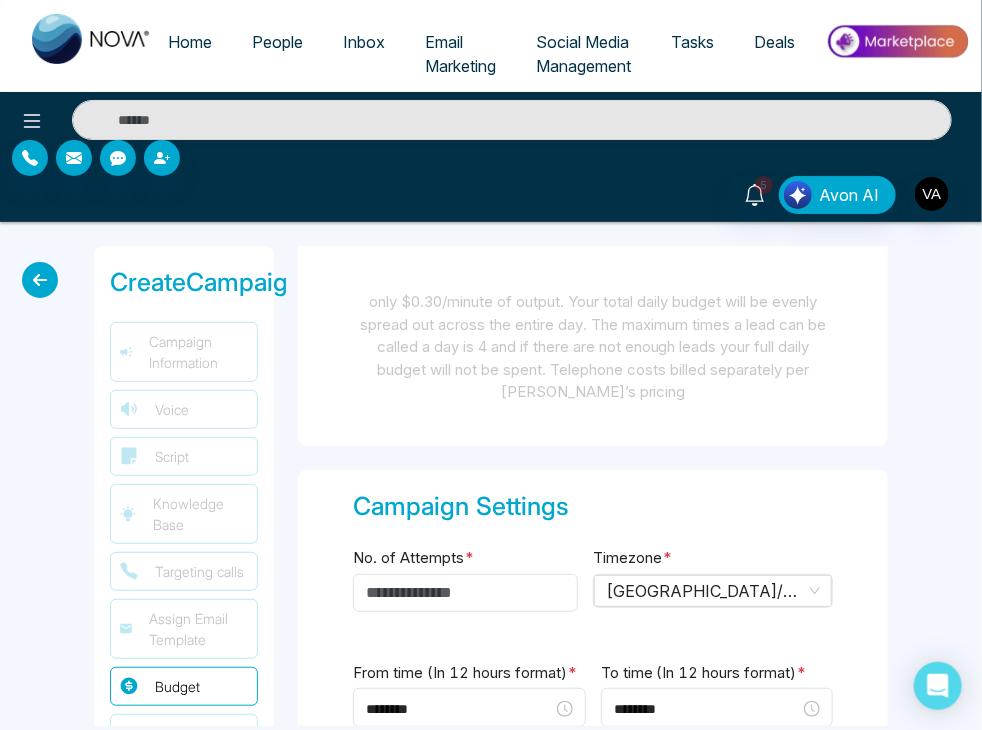 type on "*" 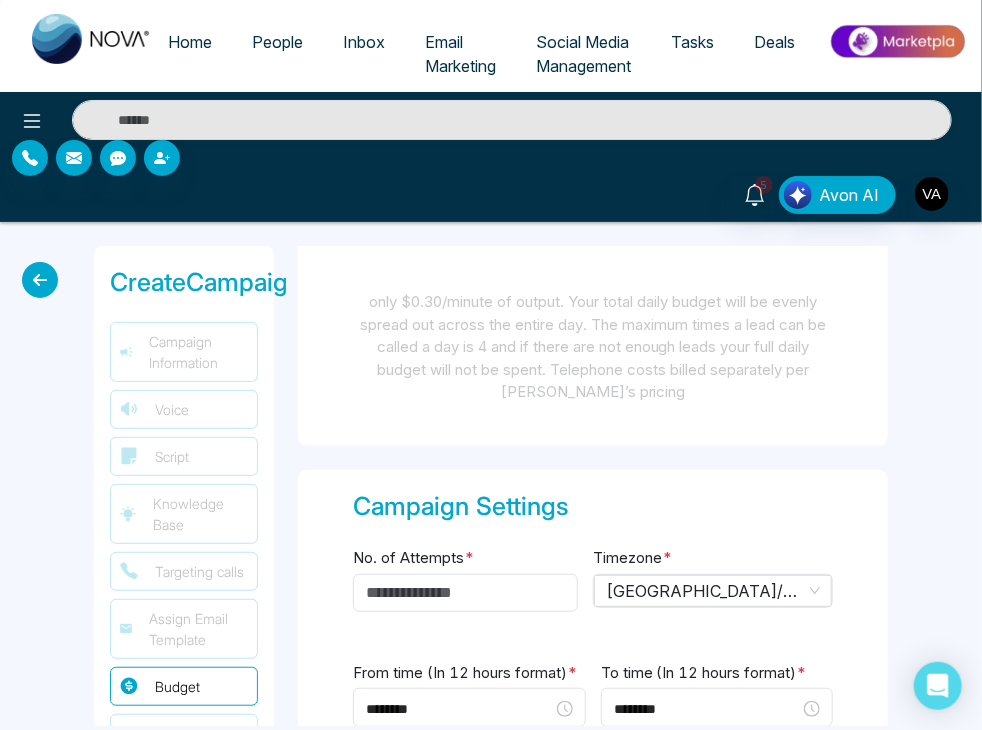 drag, startPoint x: 427, startPoint y: 534, endPoint x: 461, endPoint y: 519, distance: 37.161808 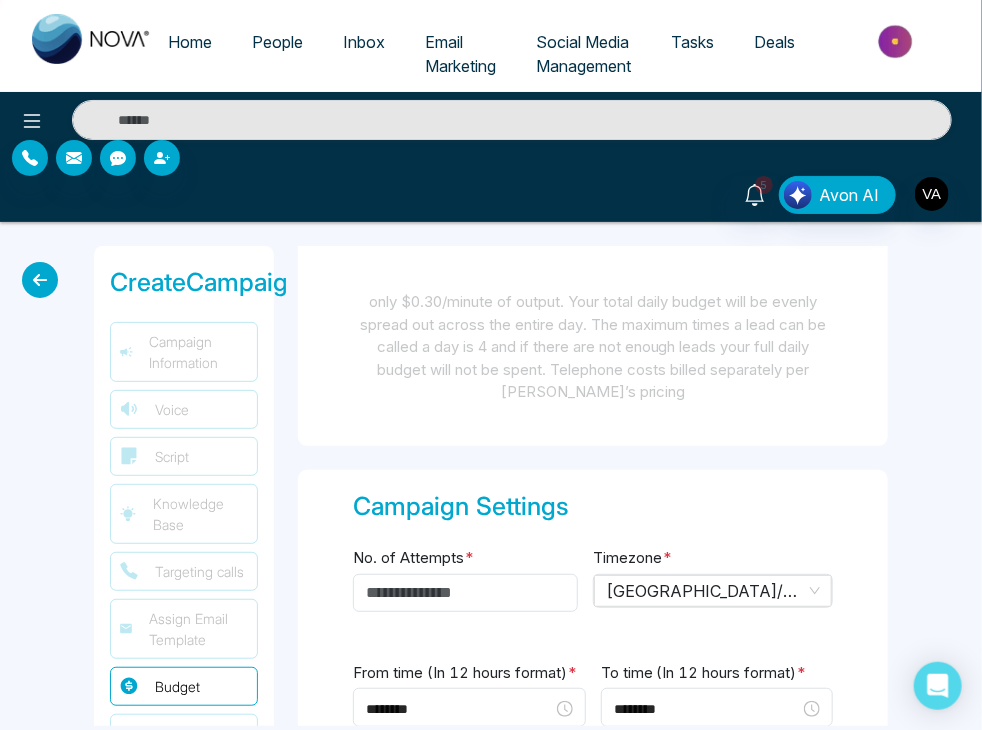 click on "No. of Attempts  *" at bounding box center (465, 590) 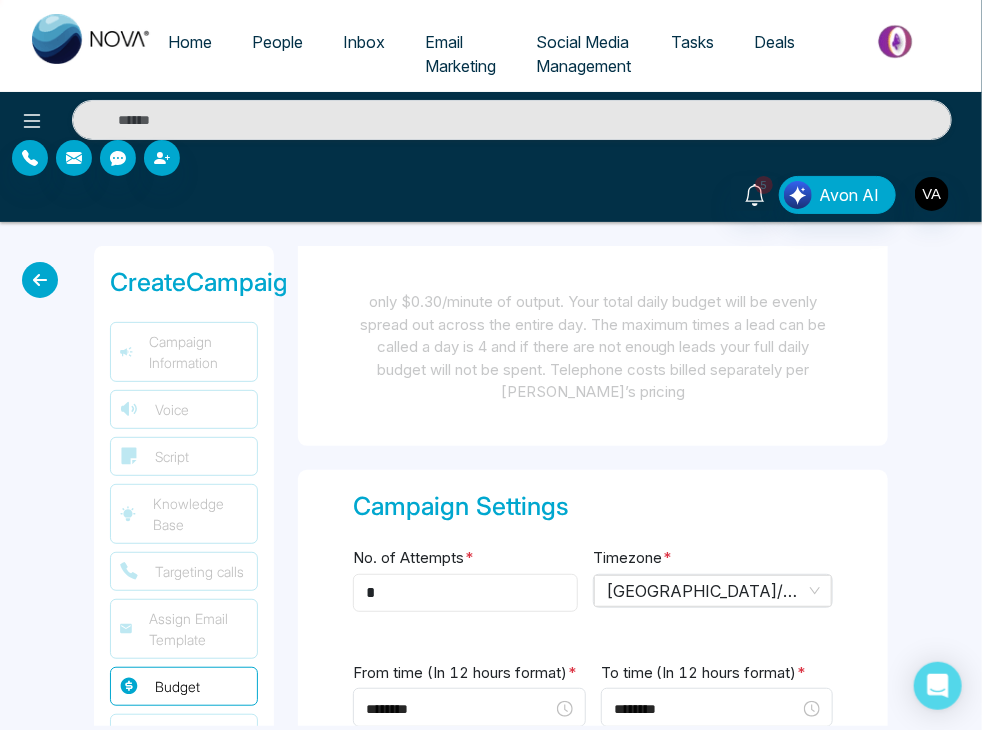 click on "*" at bounding box center (465, 593) 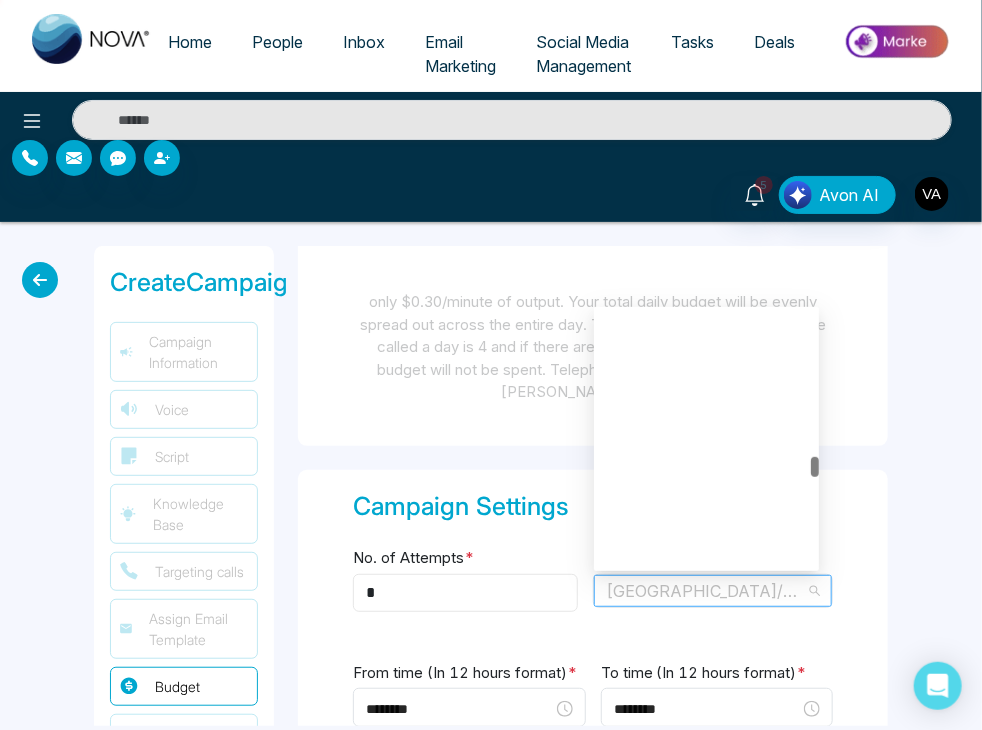 click on "[GEOGRAPHIC_DATA]/[GEOGRAPHIC_DATA]" at bounding box center (713, 591) 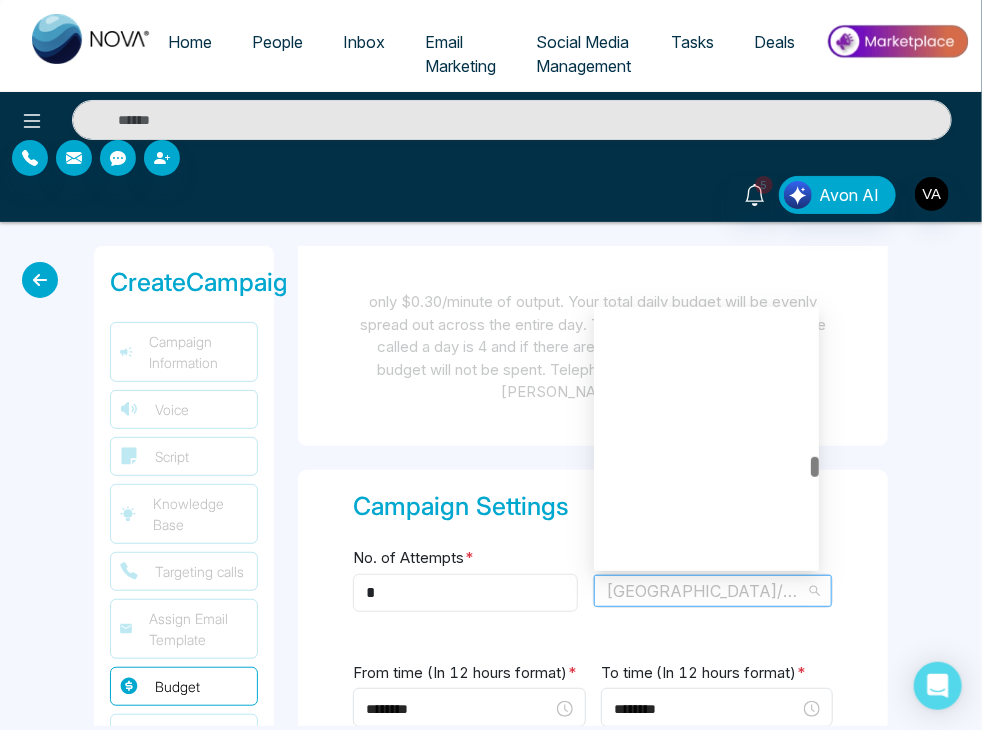 type on "*" 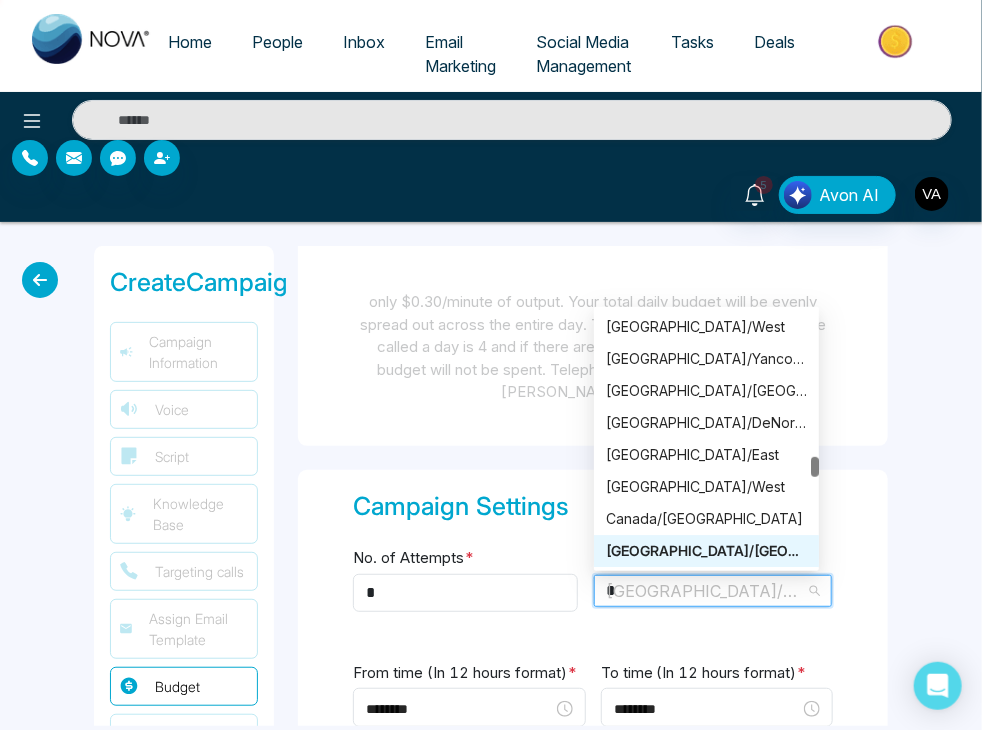 scroll, scrollTop: 160, scrollLeft: 0, axis: vertical 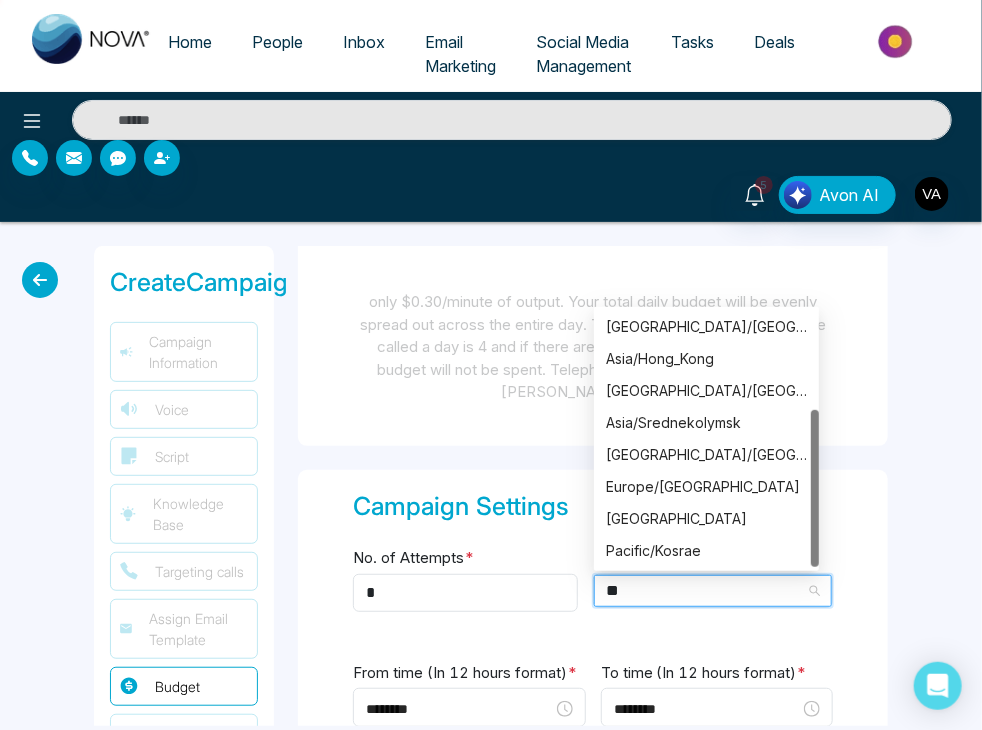 type on "***" 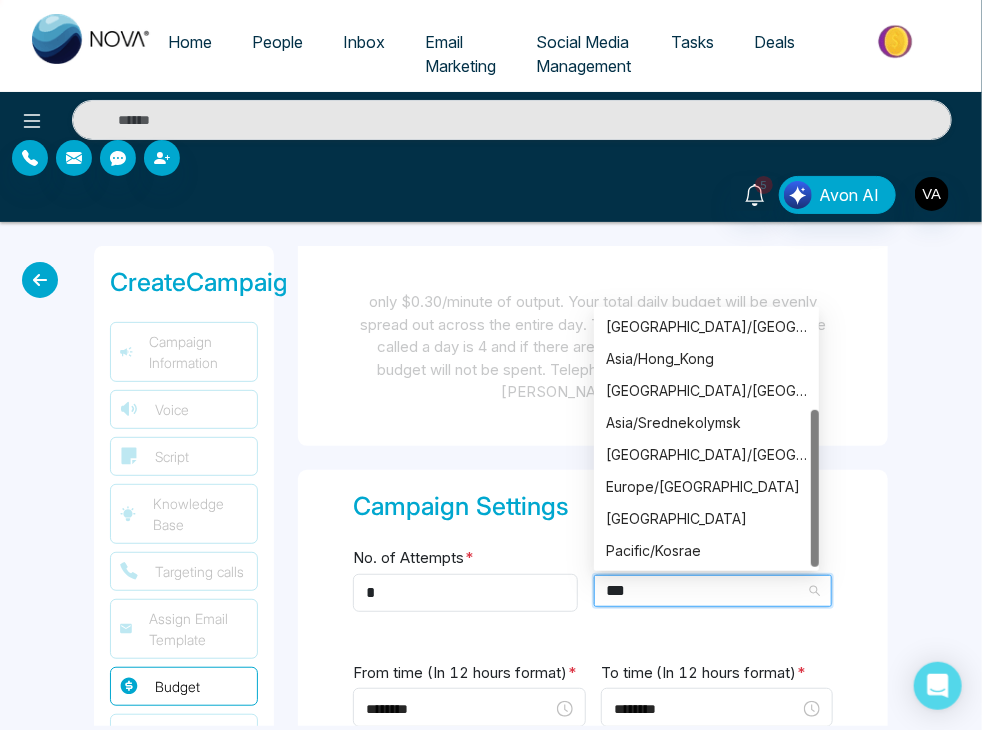 scroll, scrollTop: 0, scrollLeft: 0, axis: both 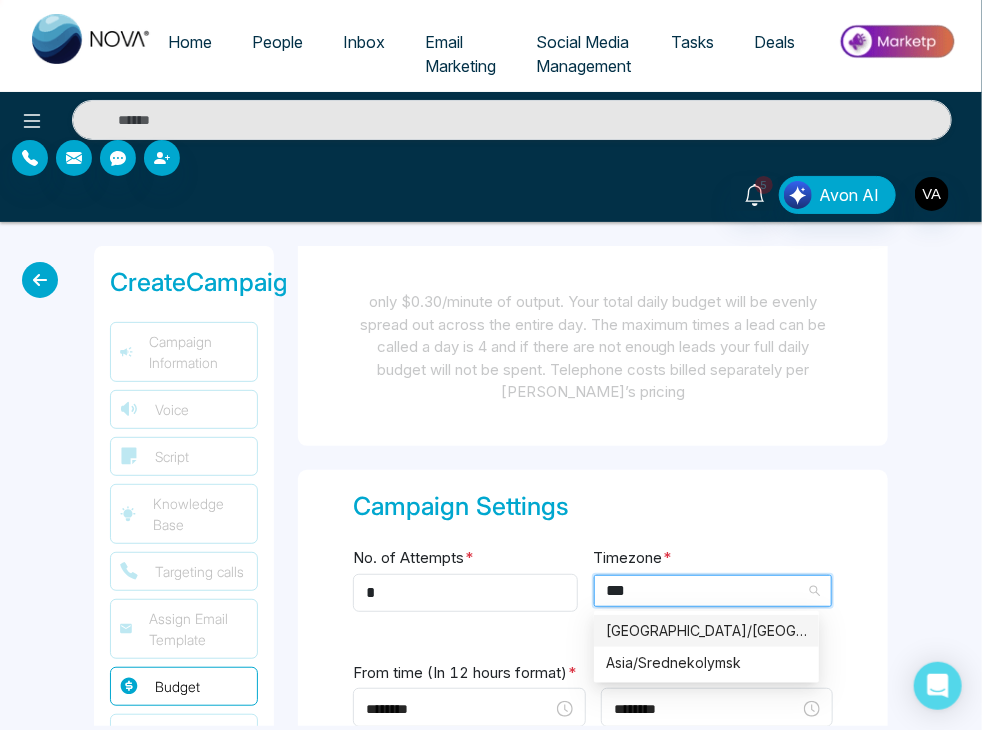 click on "[GEOGRAPHIC_DATA]/[GEOGRAPHIC_DATA]" at bounding box center (706, 631) 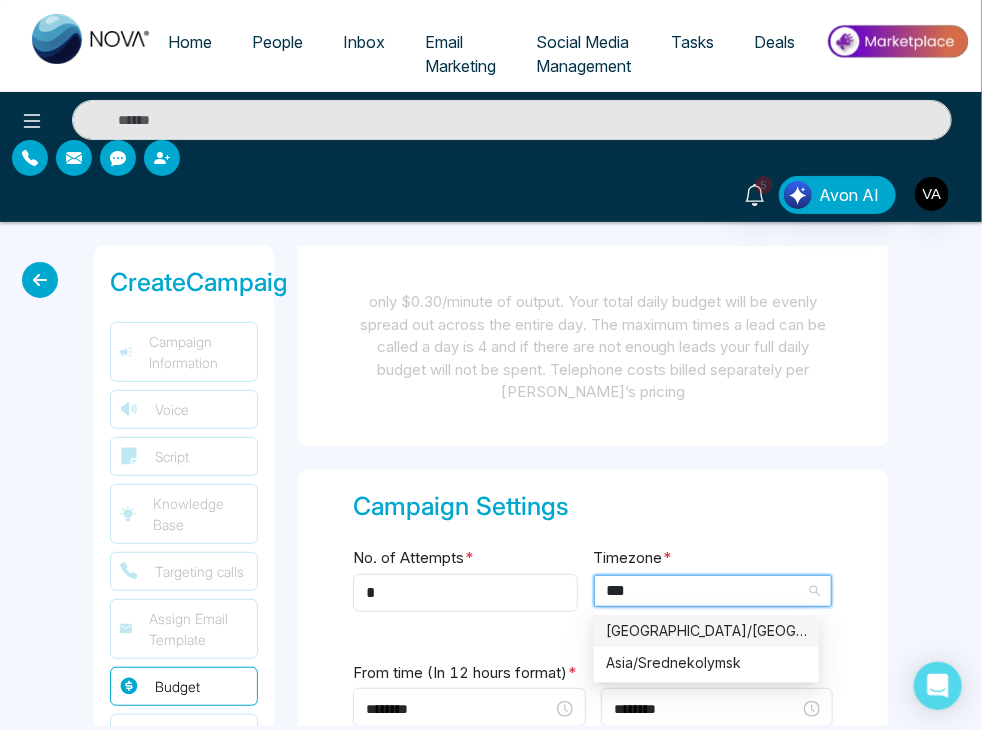 type 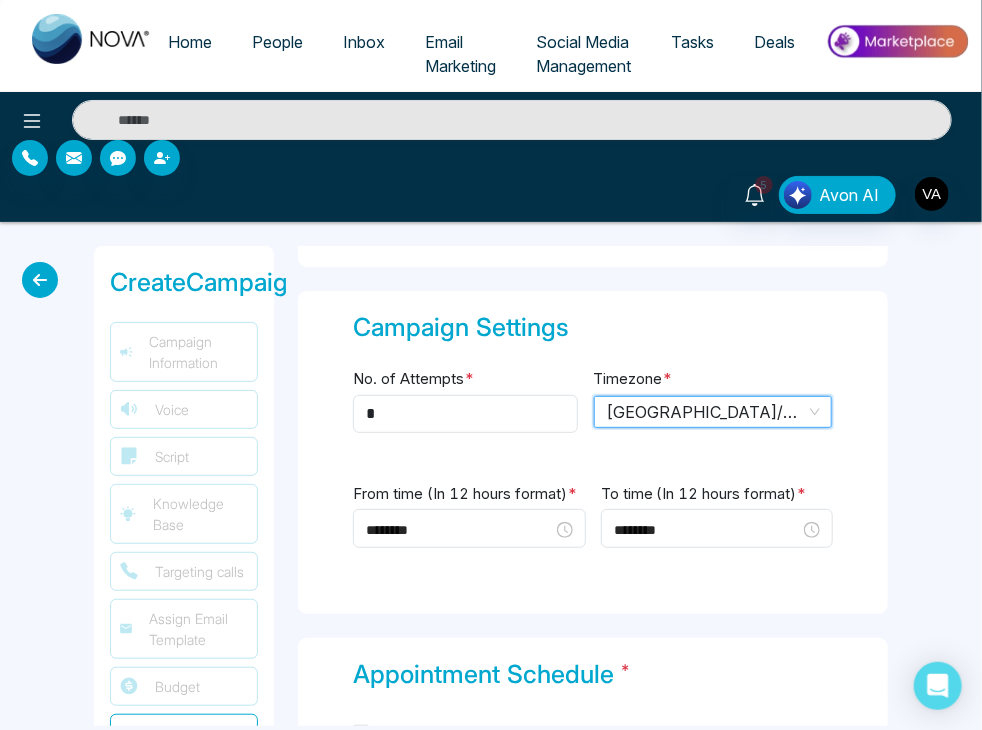 scroll, scrollTop: 3155, scrollLeft: 0, axis: vertical 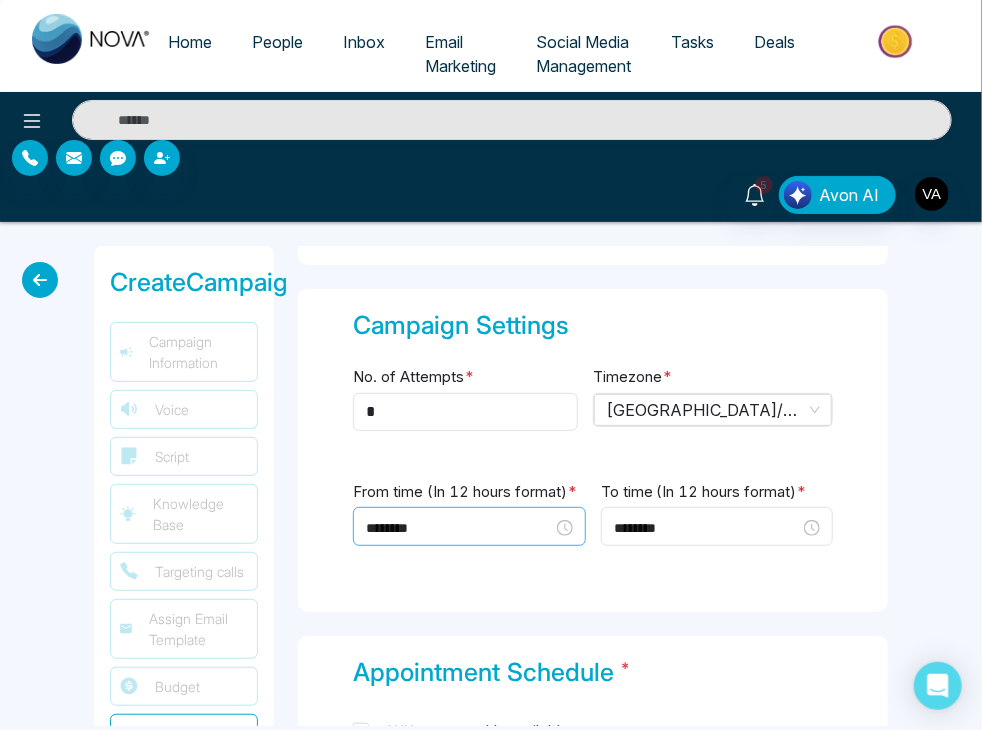 click on "********" at bounding box center [469, 528] 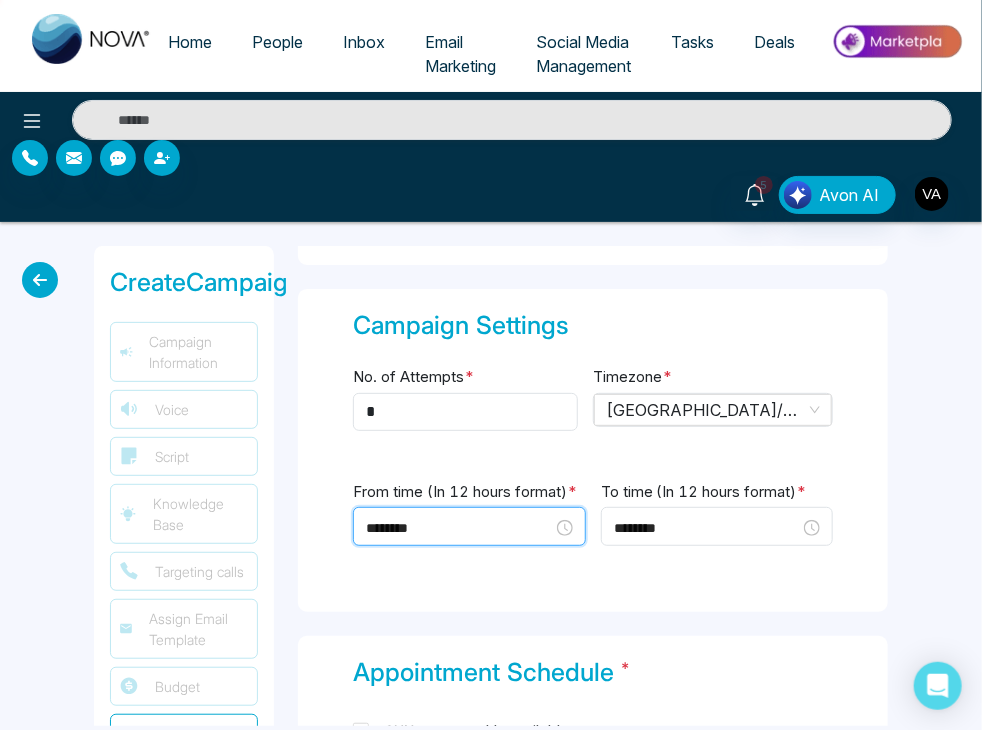 scroll, scrollTop: 112, scrollLeft: 0, axis: vertical 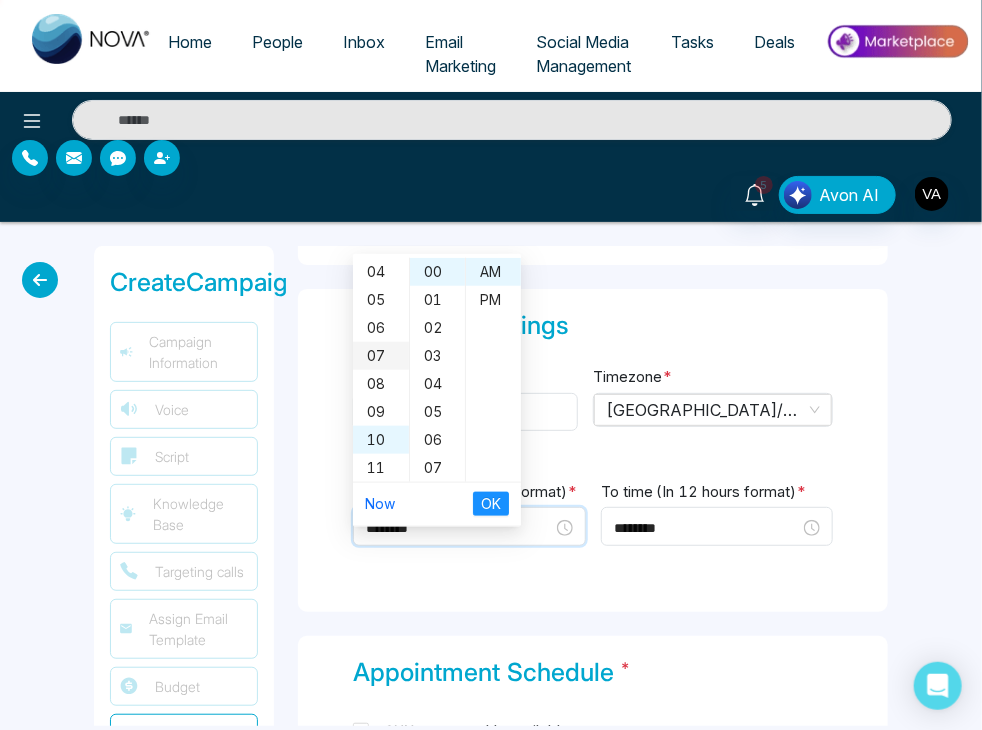 click on "07" at bounding box center (381, 356) 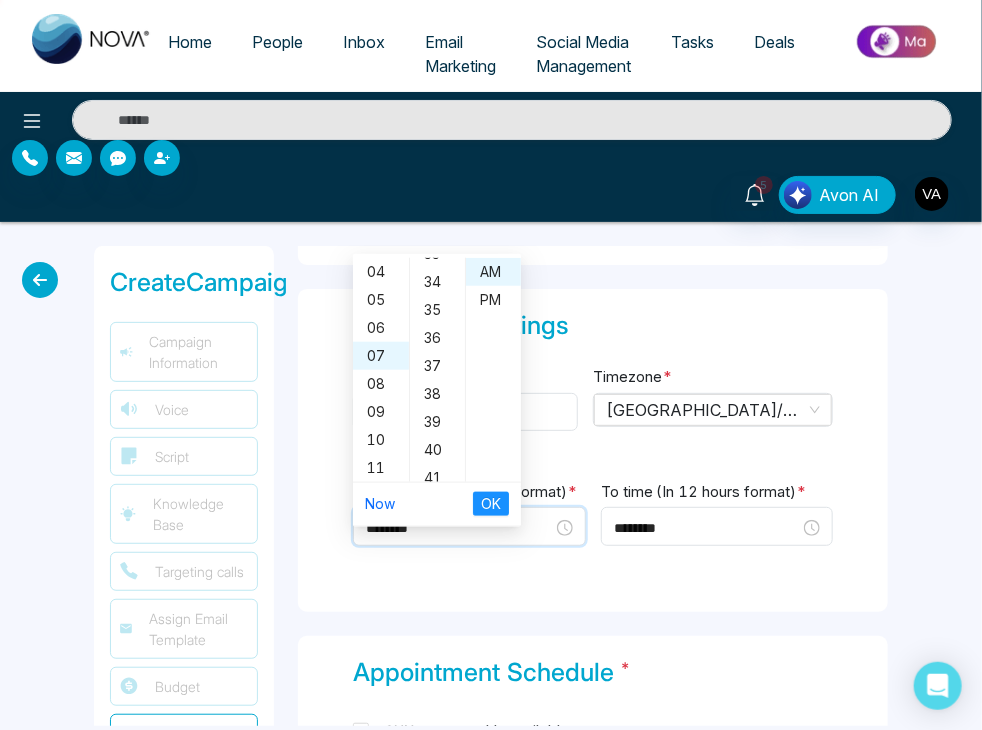 scroll, scrollTop: 923, scrollLeft: 0, axis: vertical 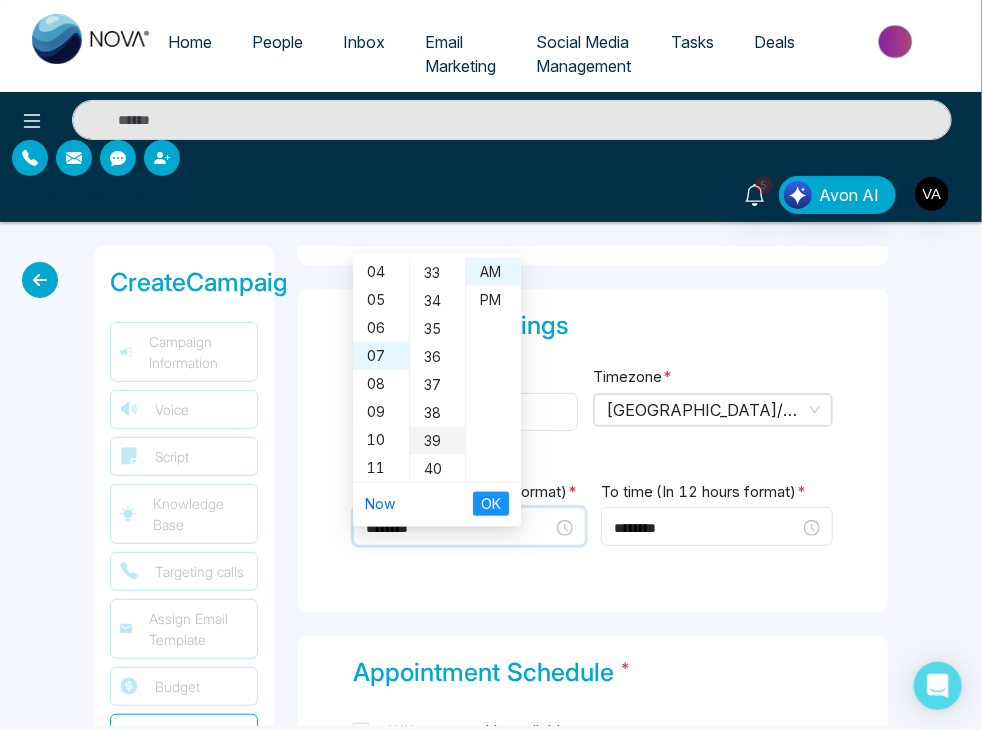 click on "39" at bounding box center [437, 441] 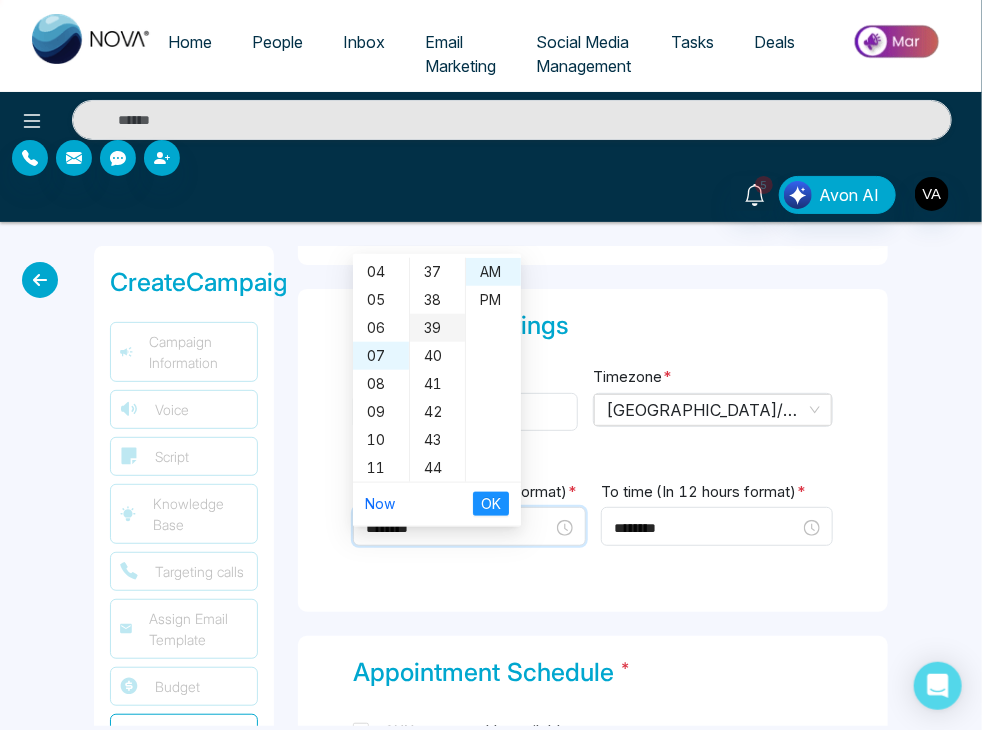 scroll, scrollTop: 1092, scrollLeft: 0, axis: vertical 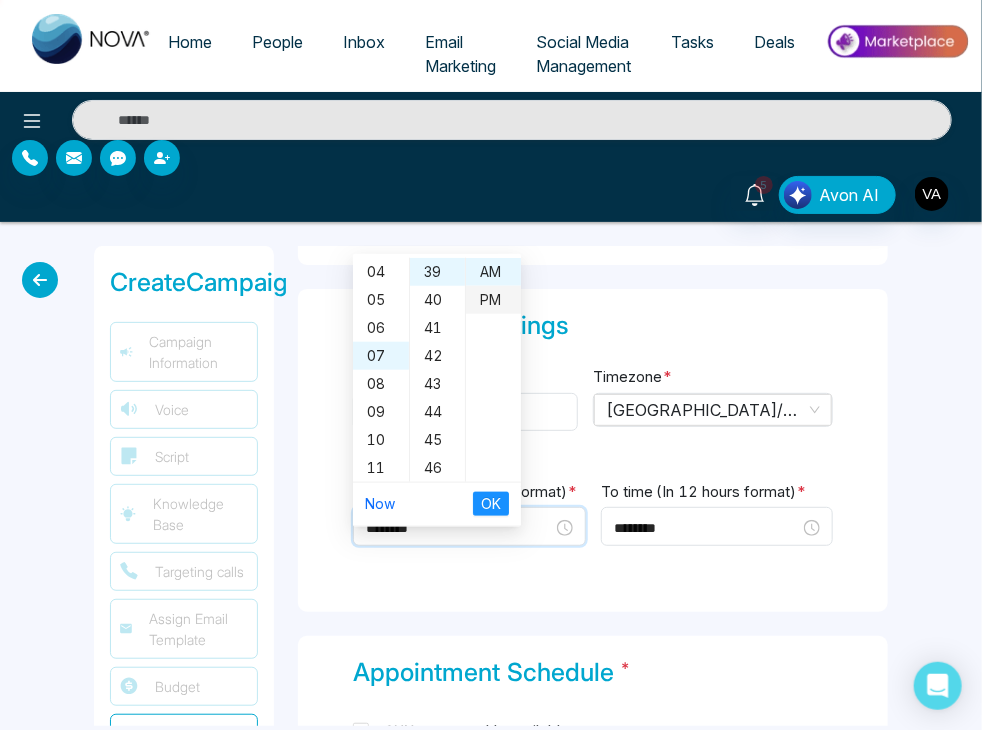 click on "PM" at bounding box center [493, 300] 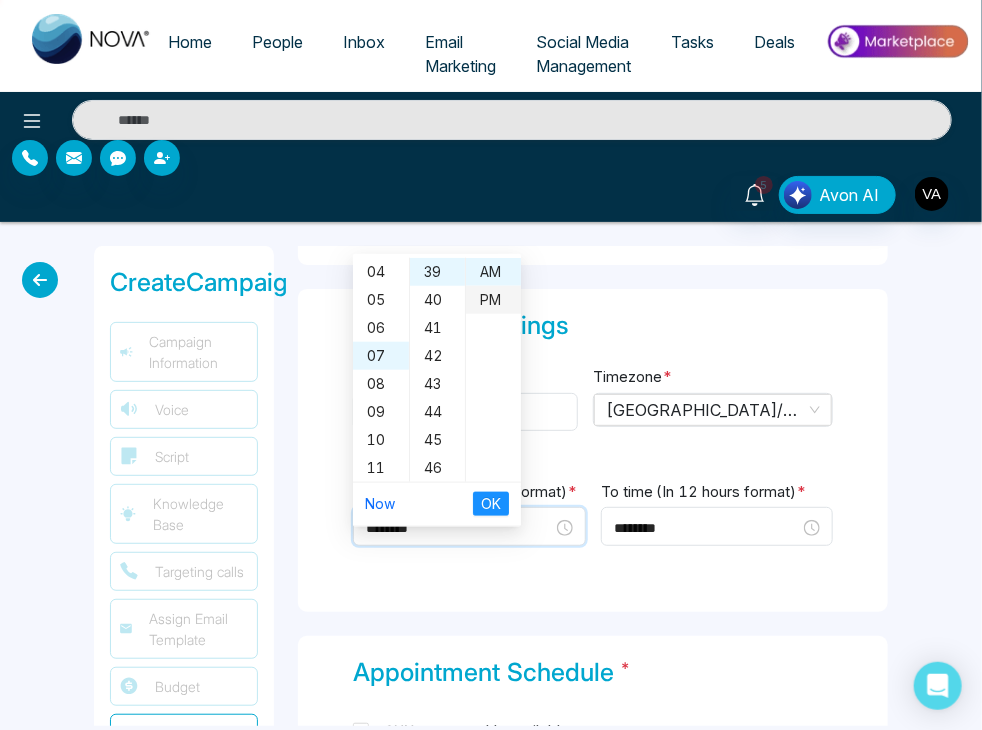 type on "********" 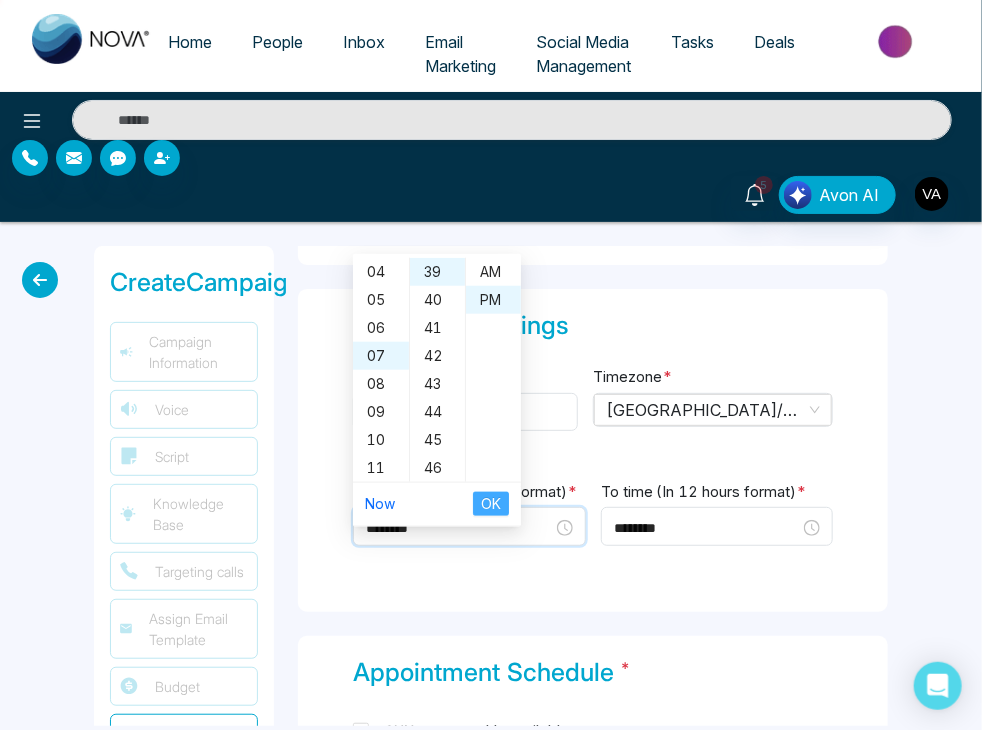 click on "OK" at bounding box center [491, 504] 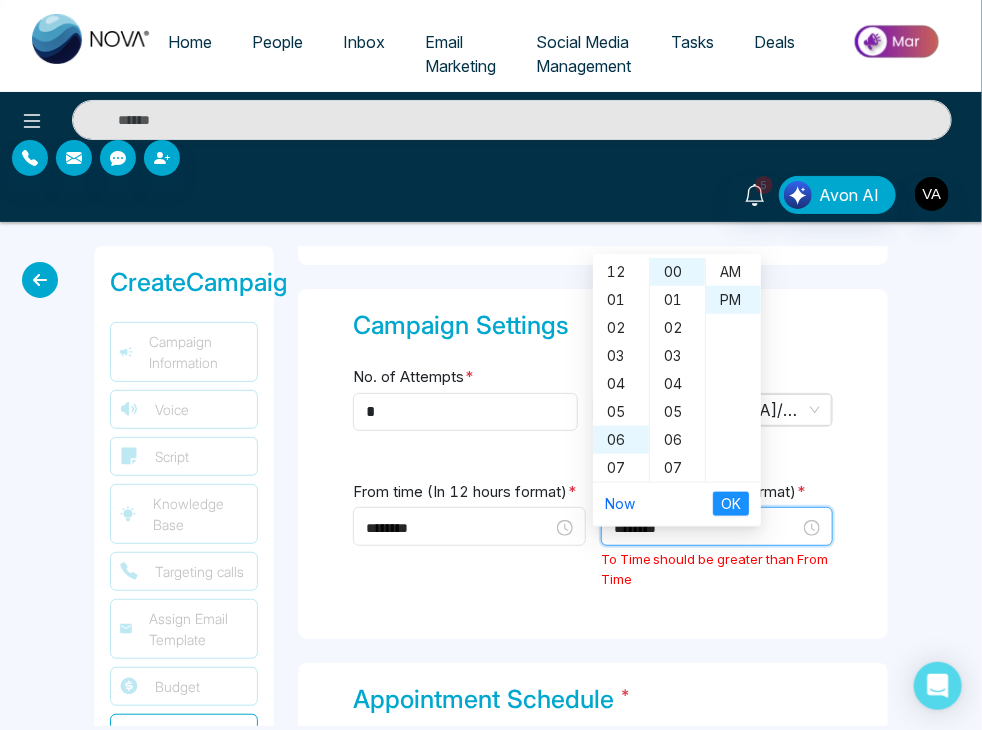 click on "********" at bounding box center (707, 528) 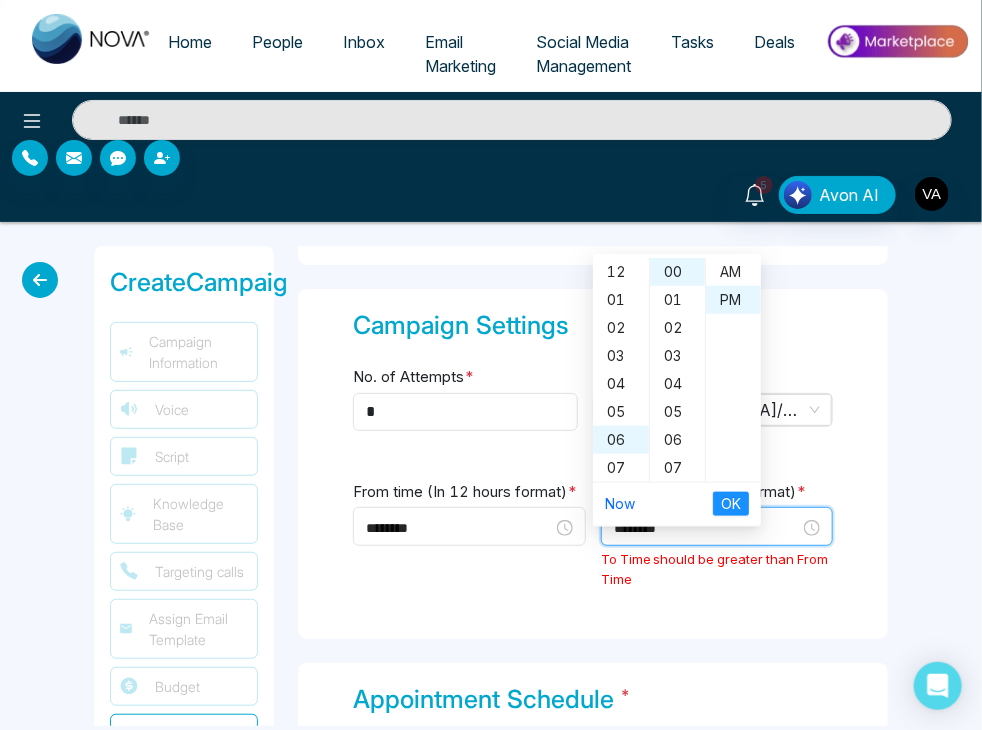 scroll, scrollTop: 112, scrollLeft: 0, axis: vertical 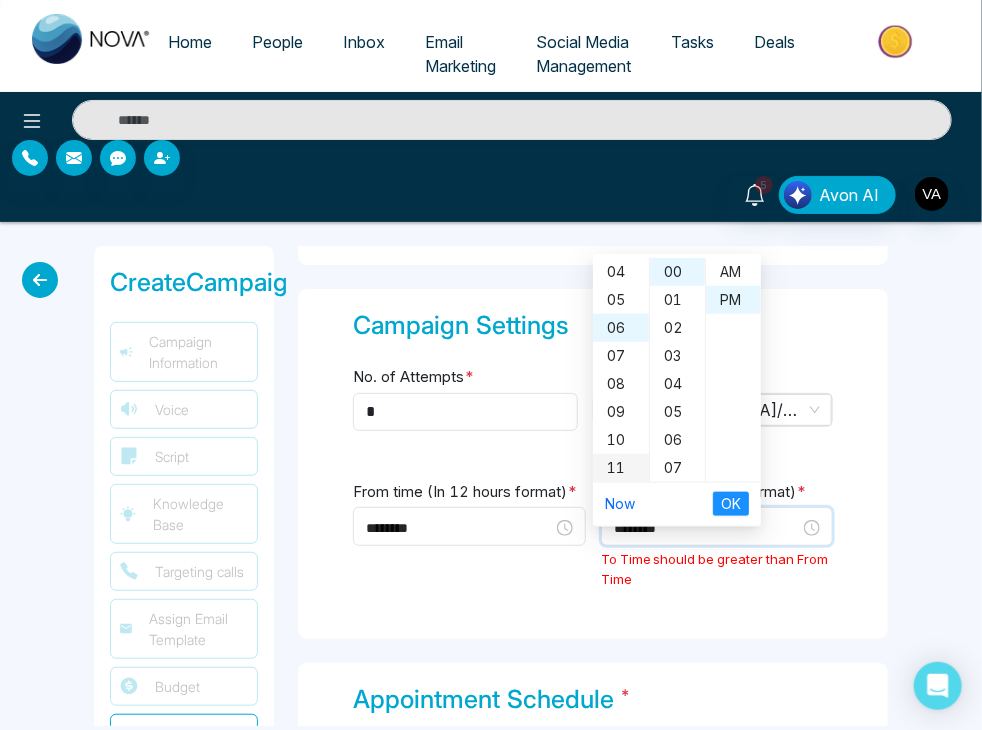 click on "11" at bounding box center [621, 468] 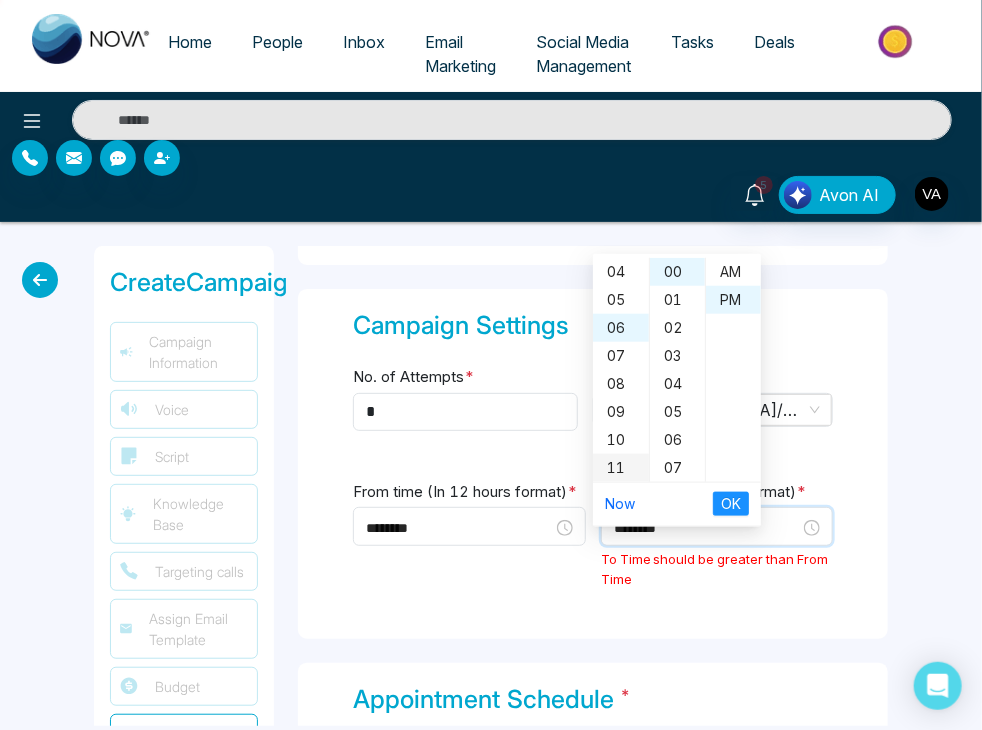 type on "********" 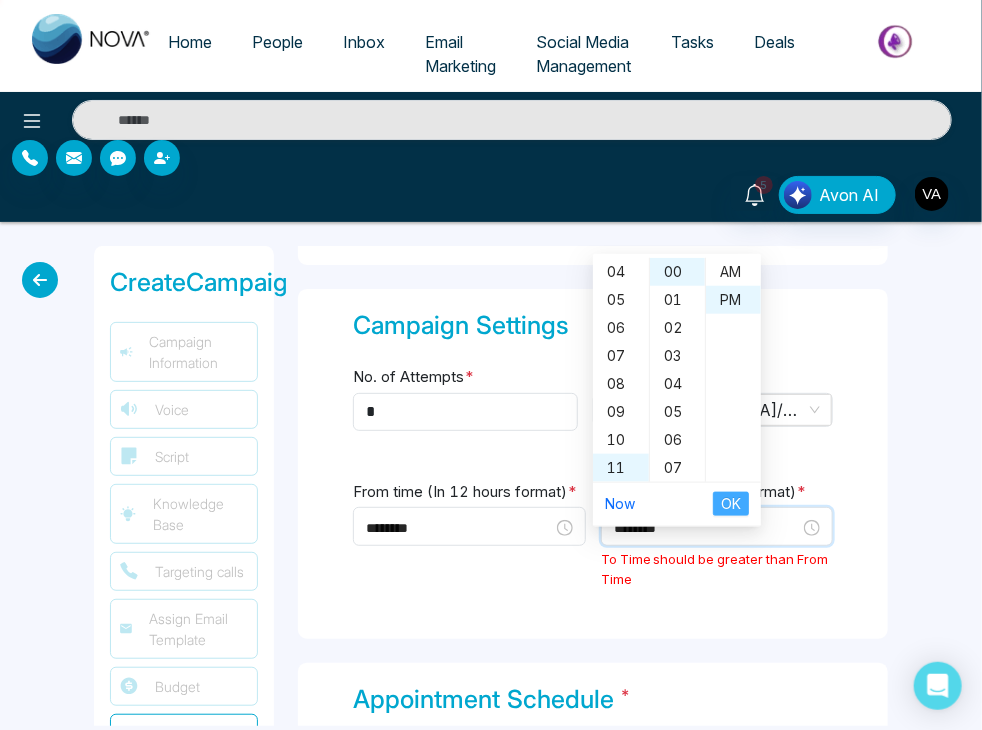 click on "OK" at bounding box center [731, 504] 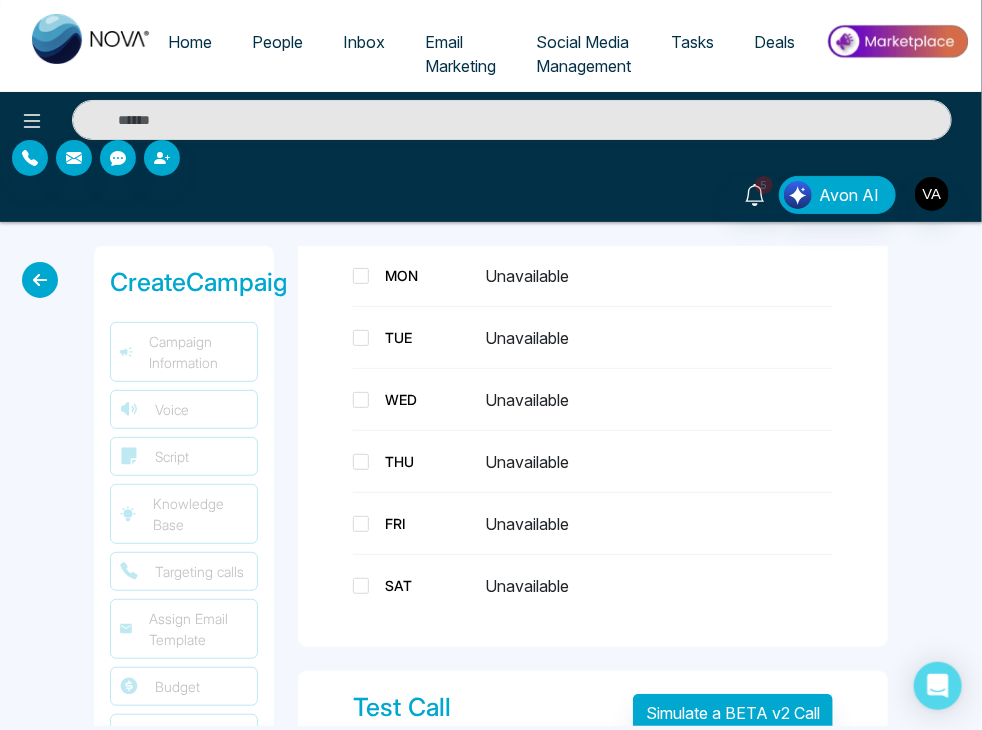 scroll, scrollTop: 3679, scrollLeft: 0, axis: vertical 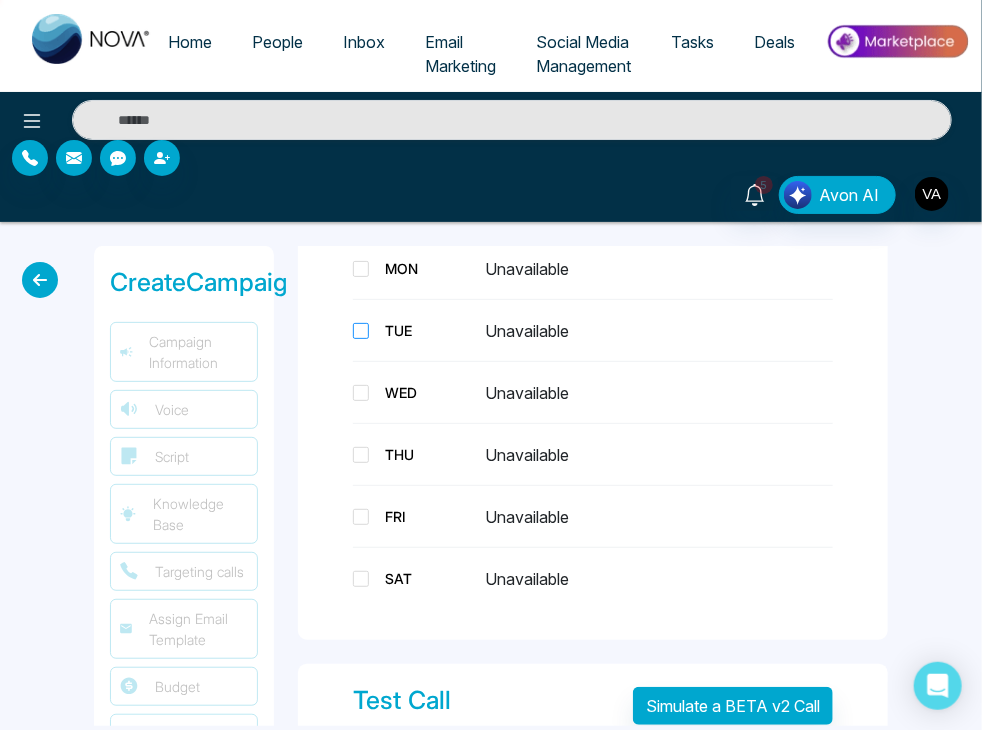 click at bounding box center (361, 331) 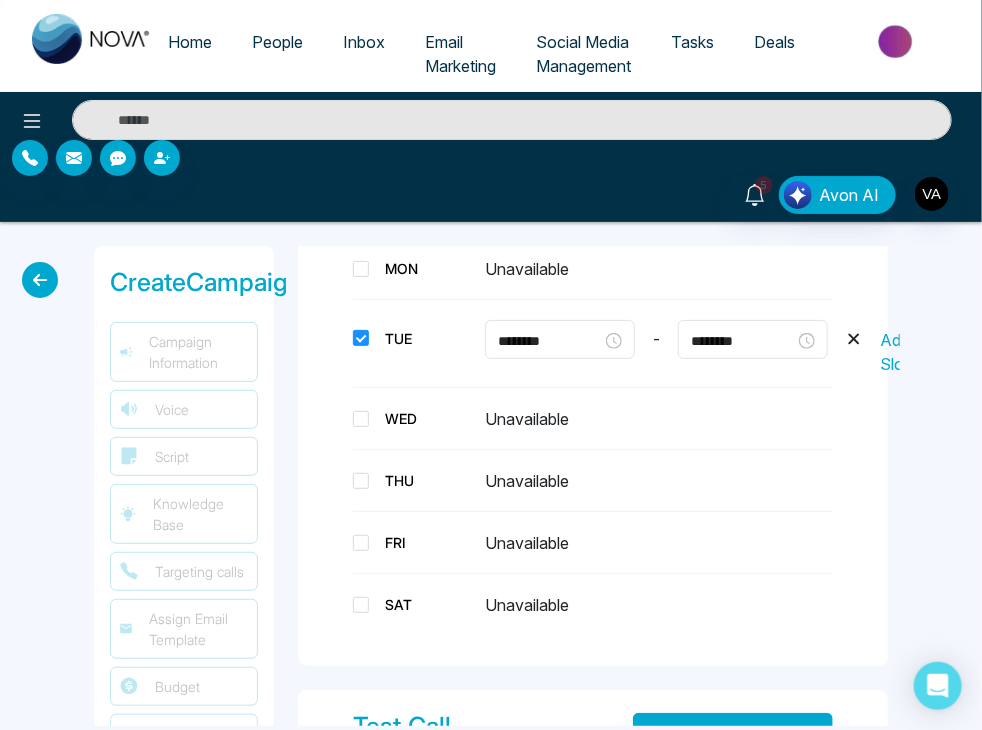 click on "Create  Campaign" at bounding box center [803, 771] 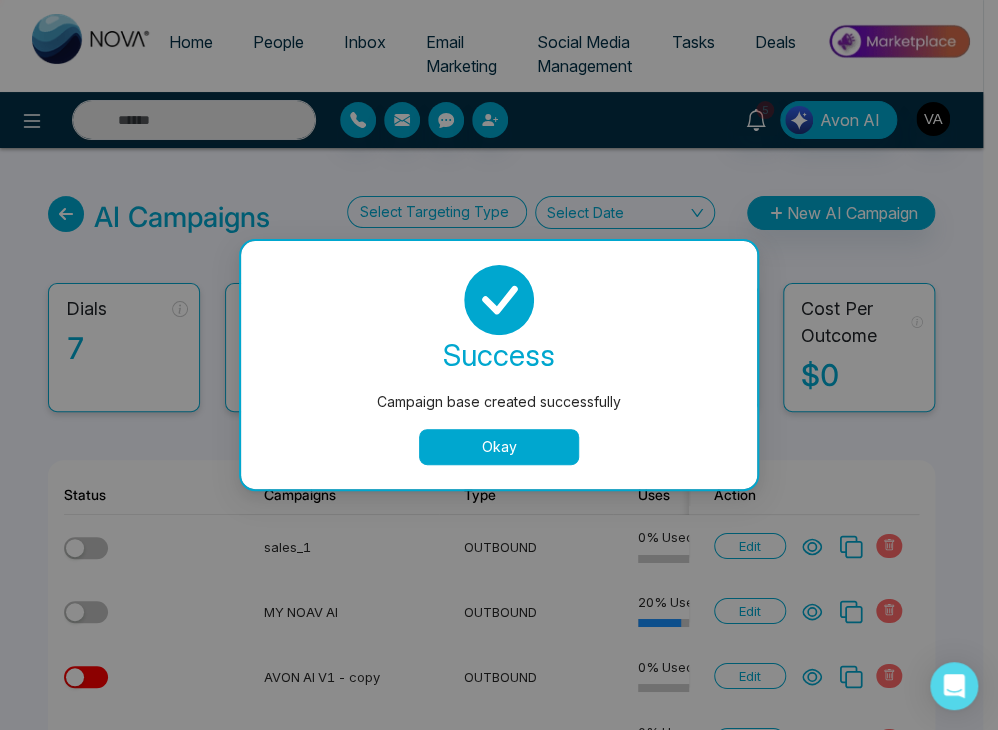 click on "Okay" at bounding box center (499, 447) 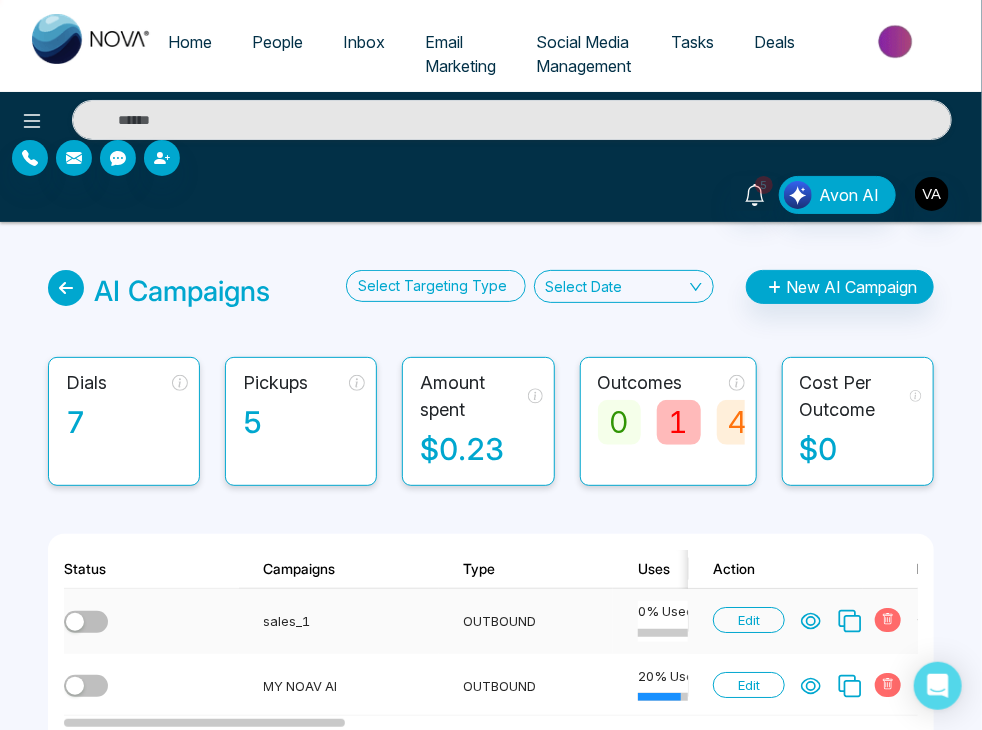 click at bounding box center [75, 622] 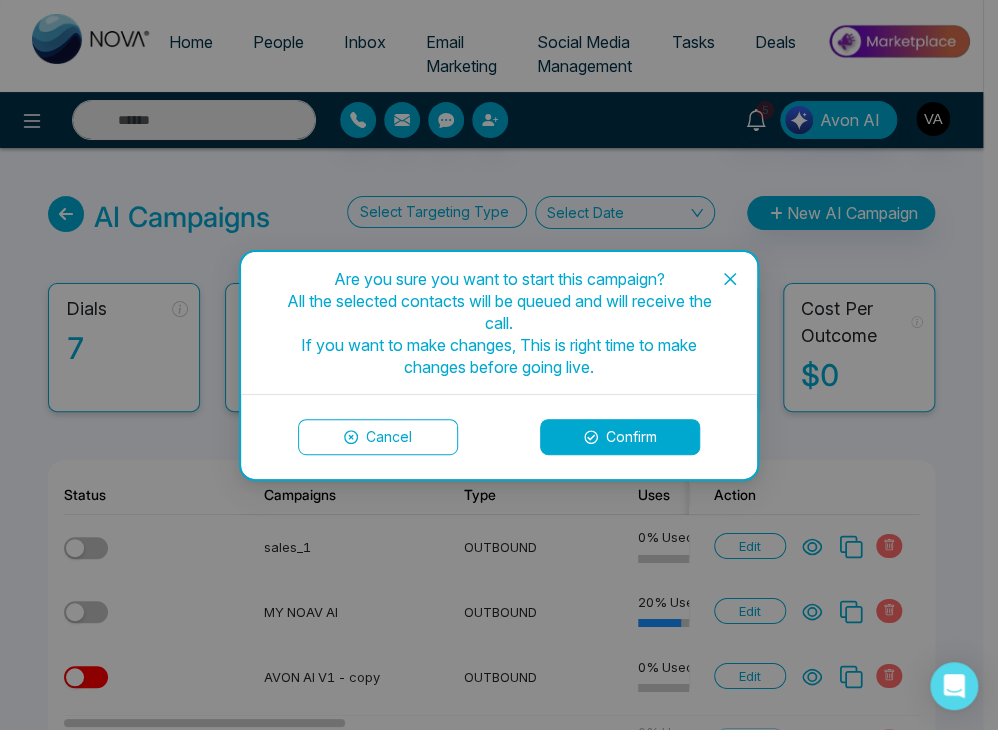 click on "Confirm" at bounding box center [620, 437] 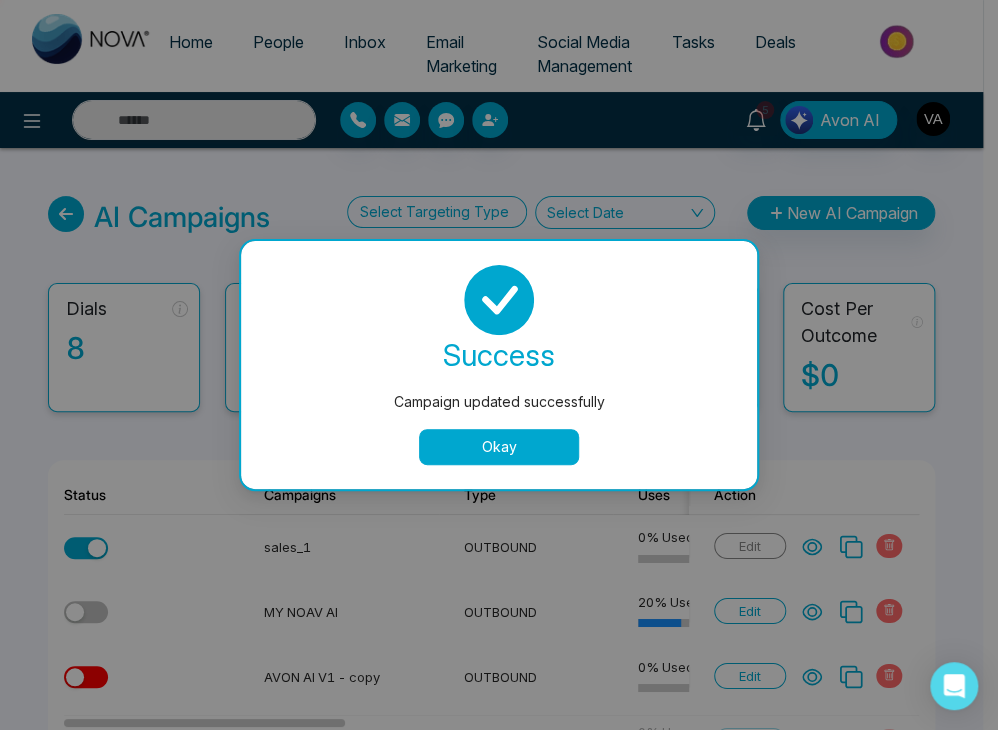 click on "Okay" at bounding box center [499, 447] 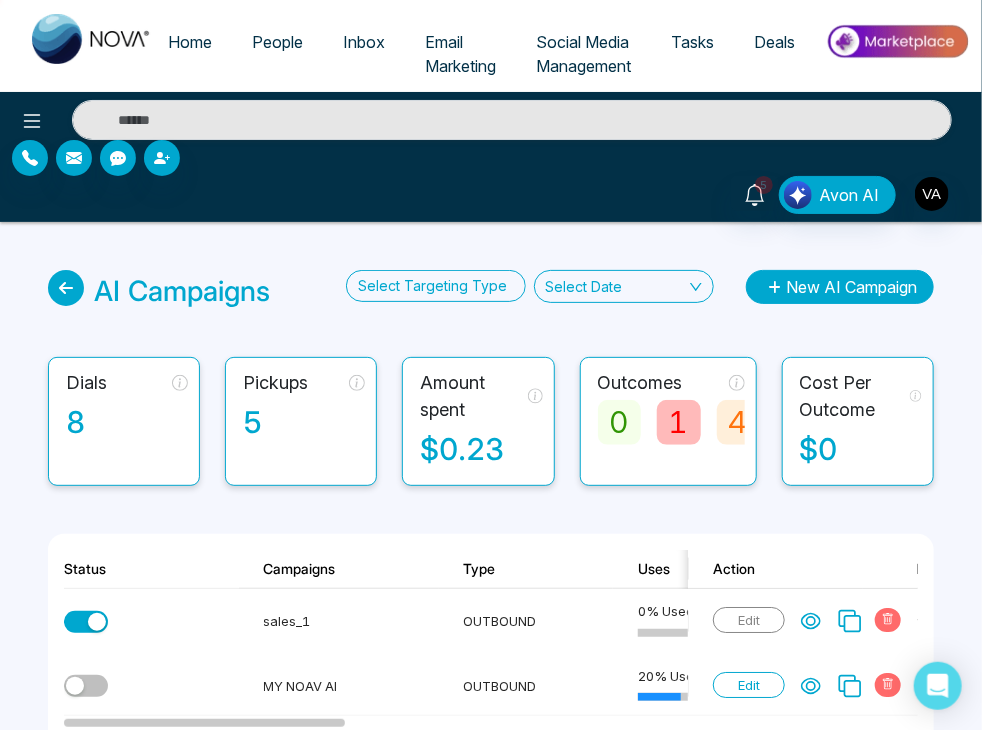 click on "New AI Campaign" at bounding box center (840, 287) 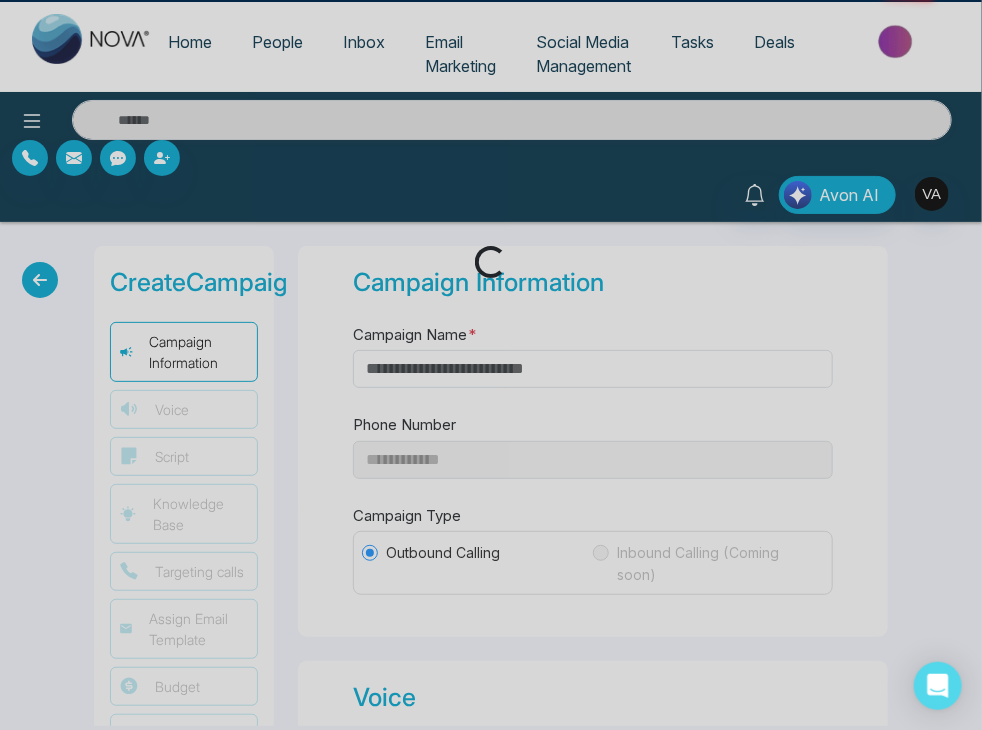 type on "**********" 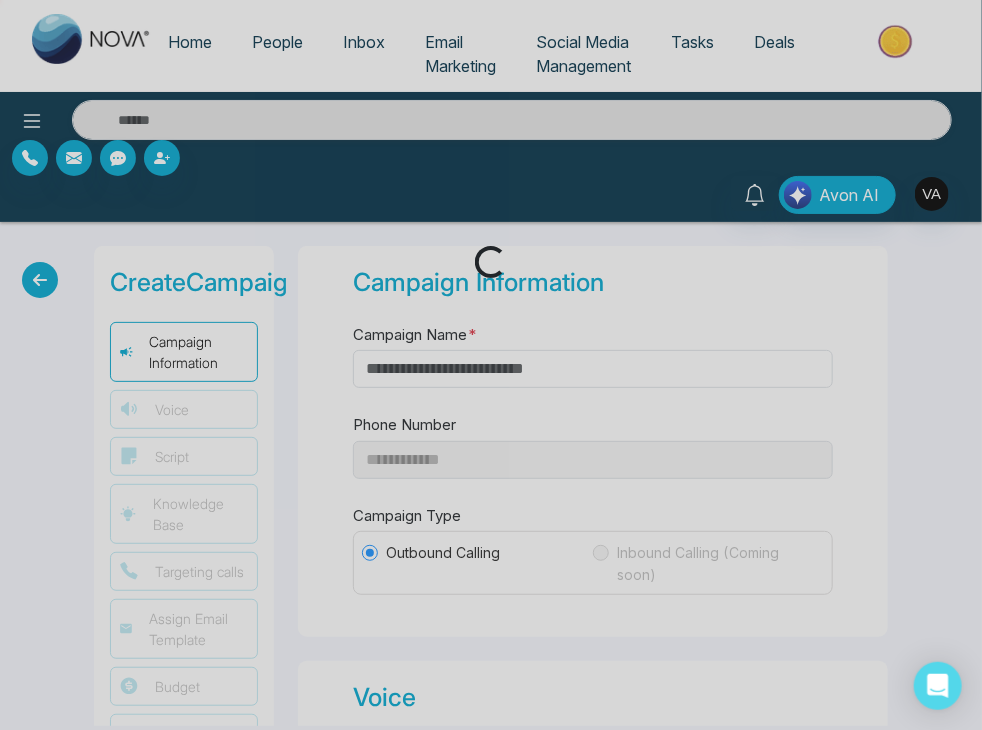 scroll, scrollTop: 12, scrollLeft: 0, axis: vertical 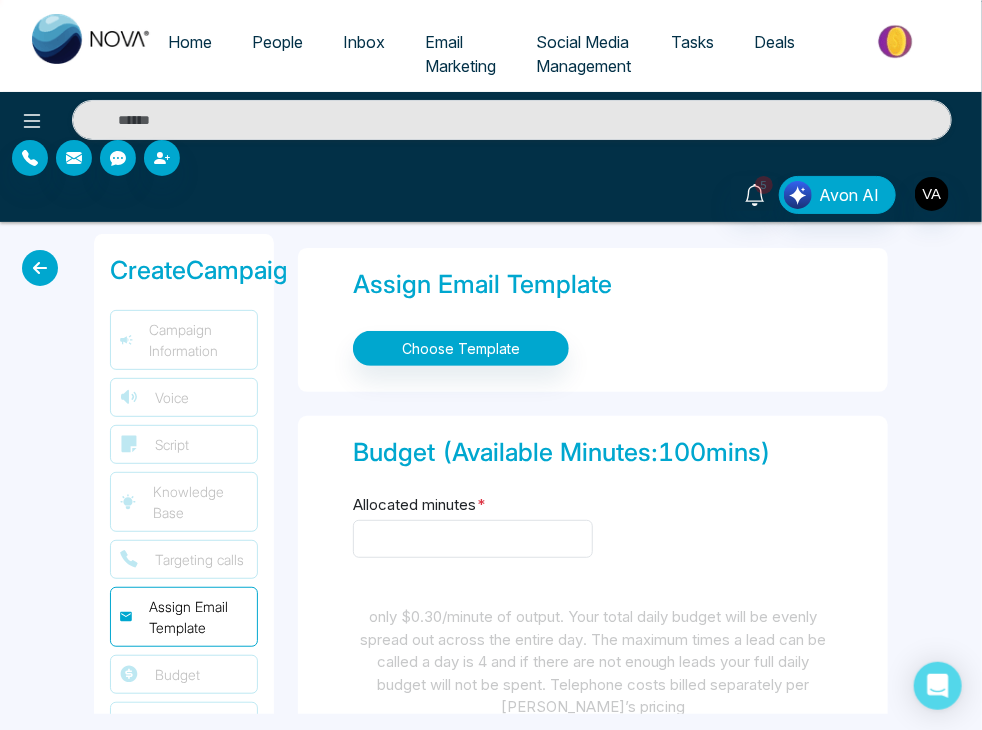 click on "Budget (Available Minutes:  100  mins)" at bounding box center (593, 453) 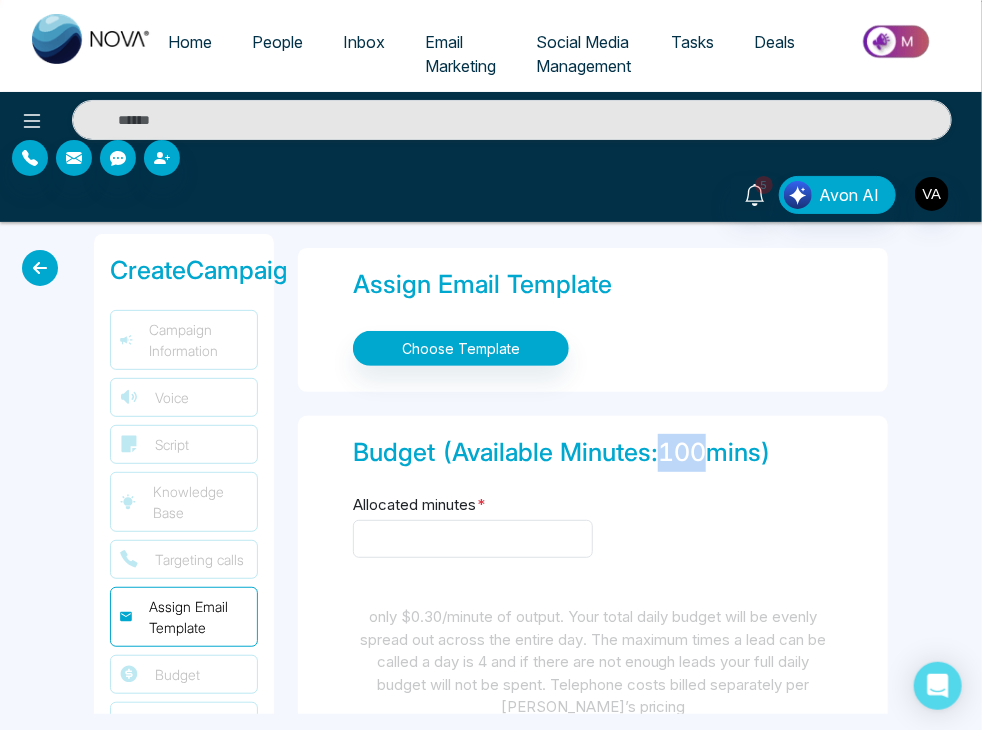 click on "Budget (Available Minutes:  100  mins)" at bounding box center [593, 453] 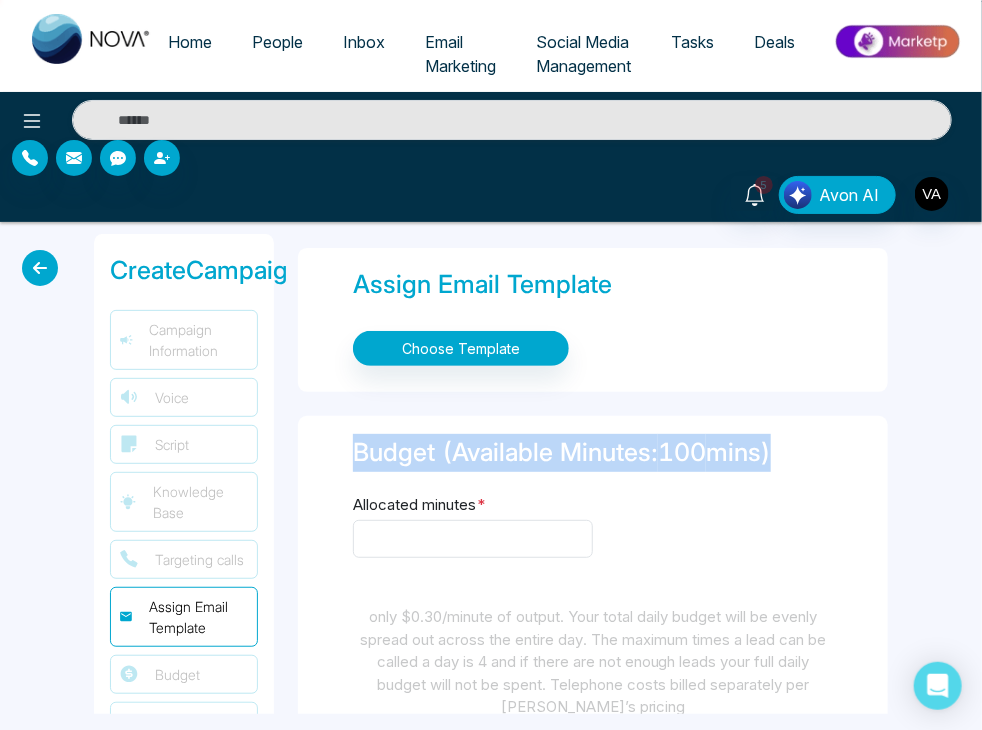 click on "Budget (Available Minutes:  100  mins)" at bounding box center (593, 453) 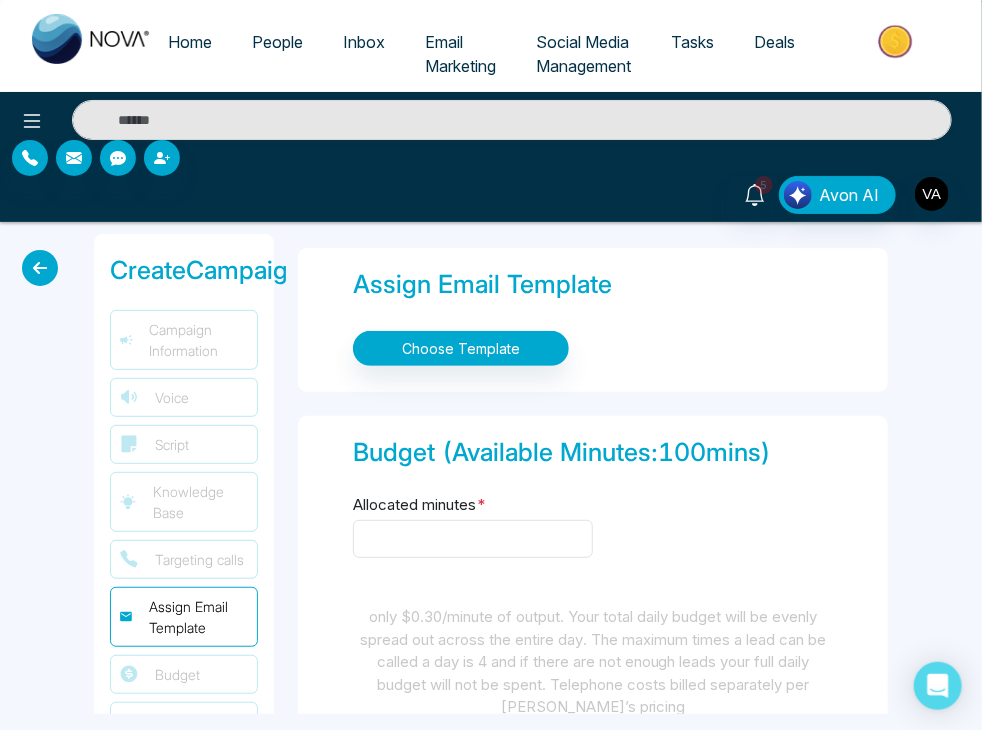 click at bounding box center (40, 268) 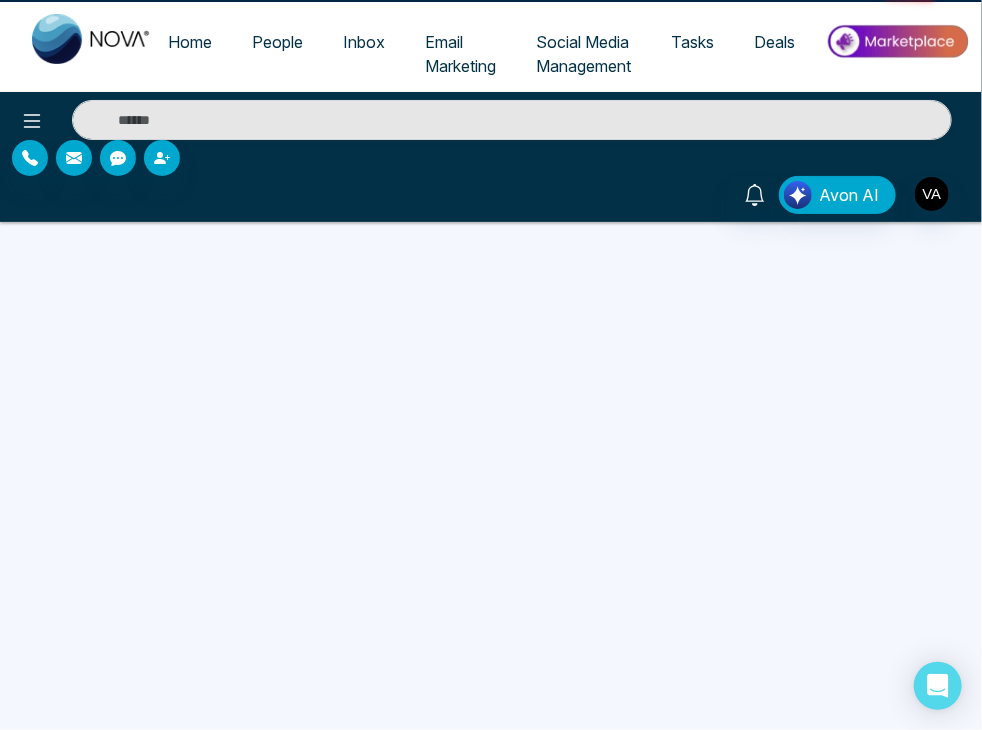 scroll, scrollTop: 0, scrollLeft: 0, axis: both 